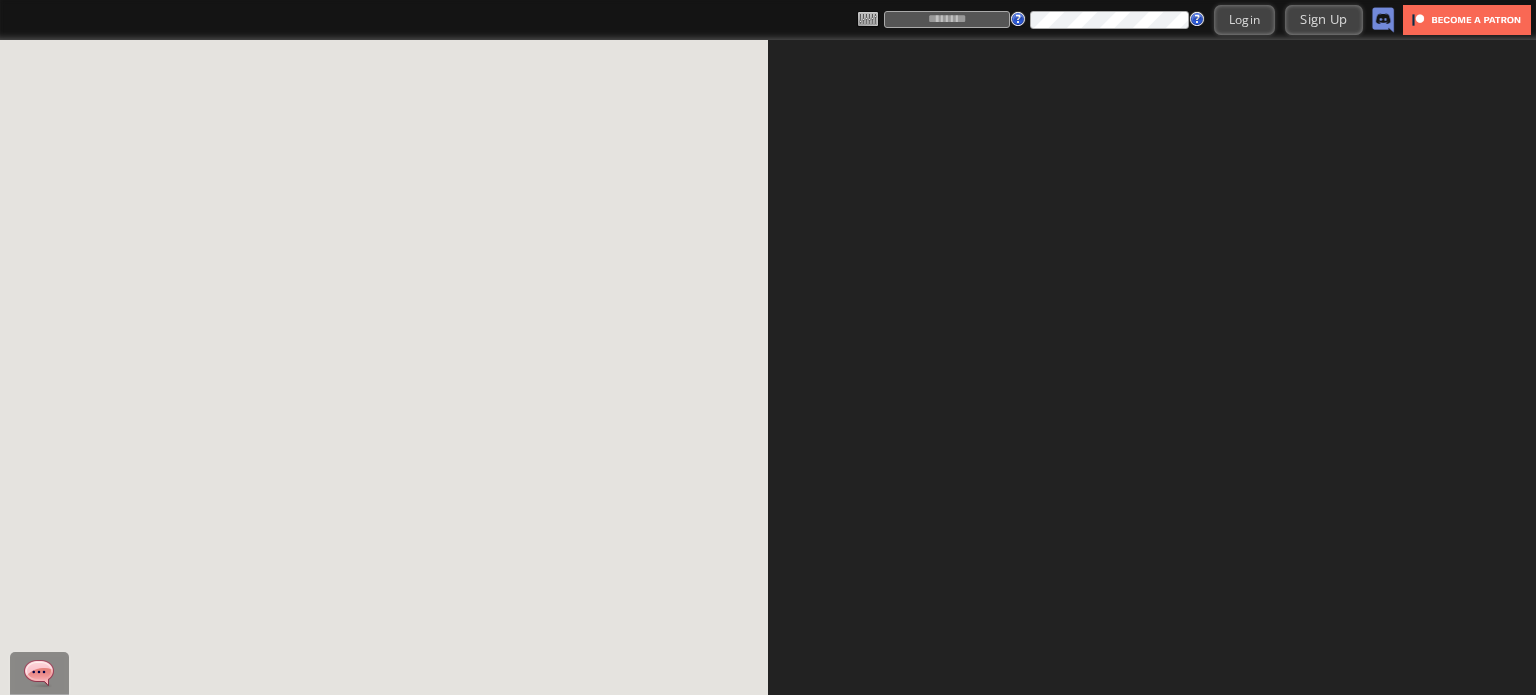 scroll, scrollTop: 0, scrollLeft: 0, axis: both 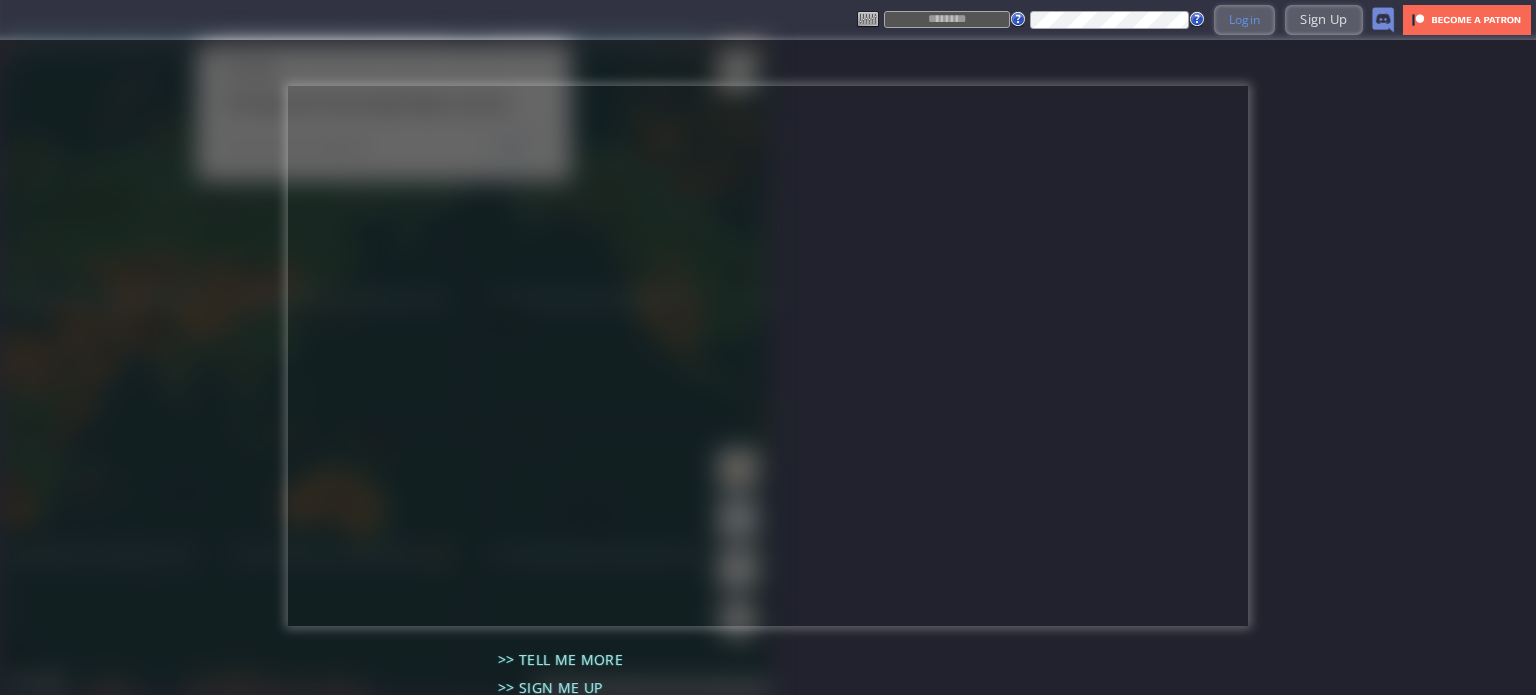 type on "******" 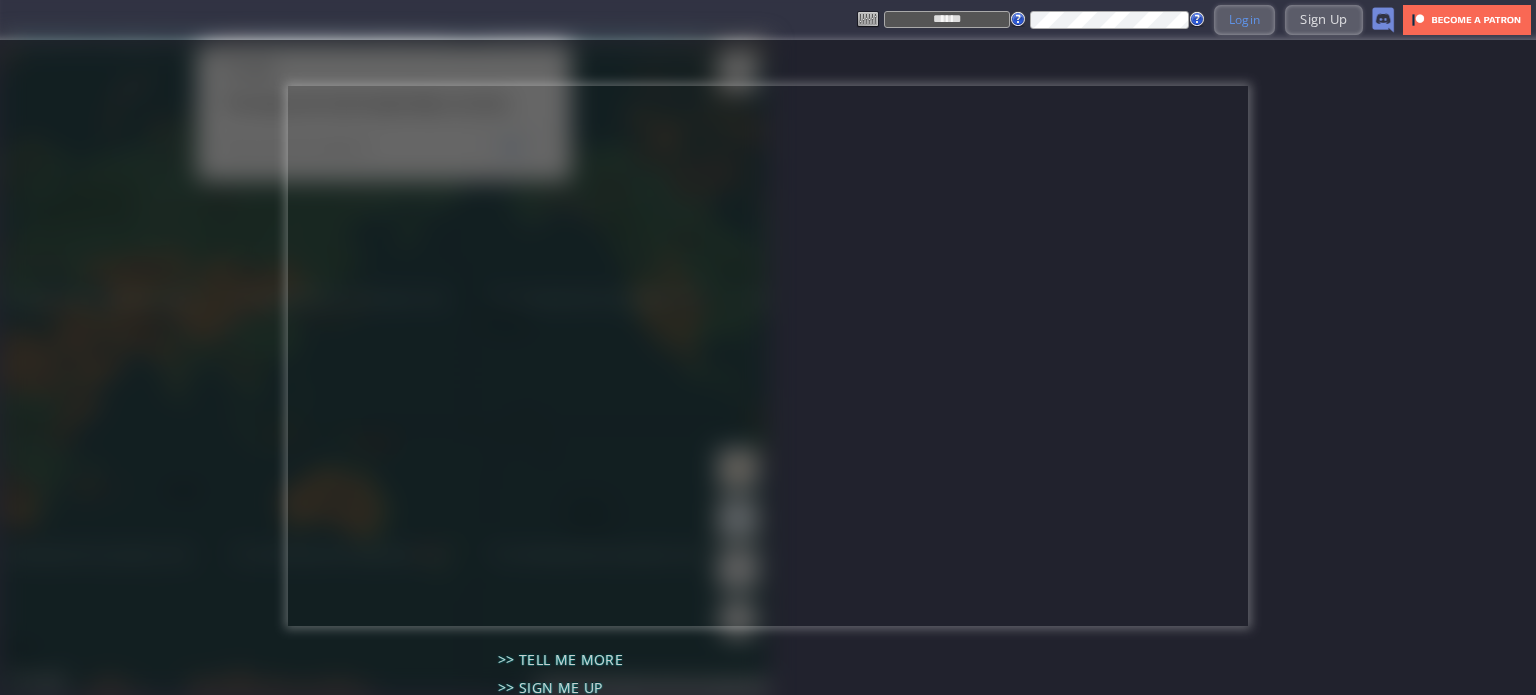 click on "Login" at bounding box center [1245, 19] 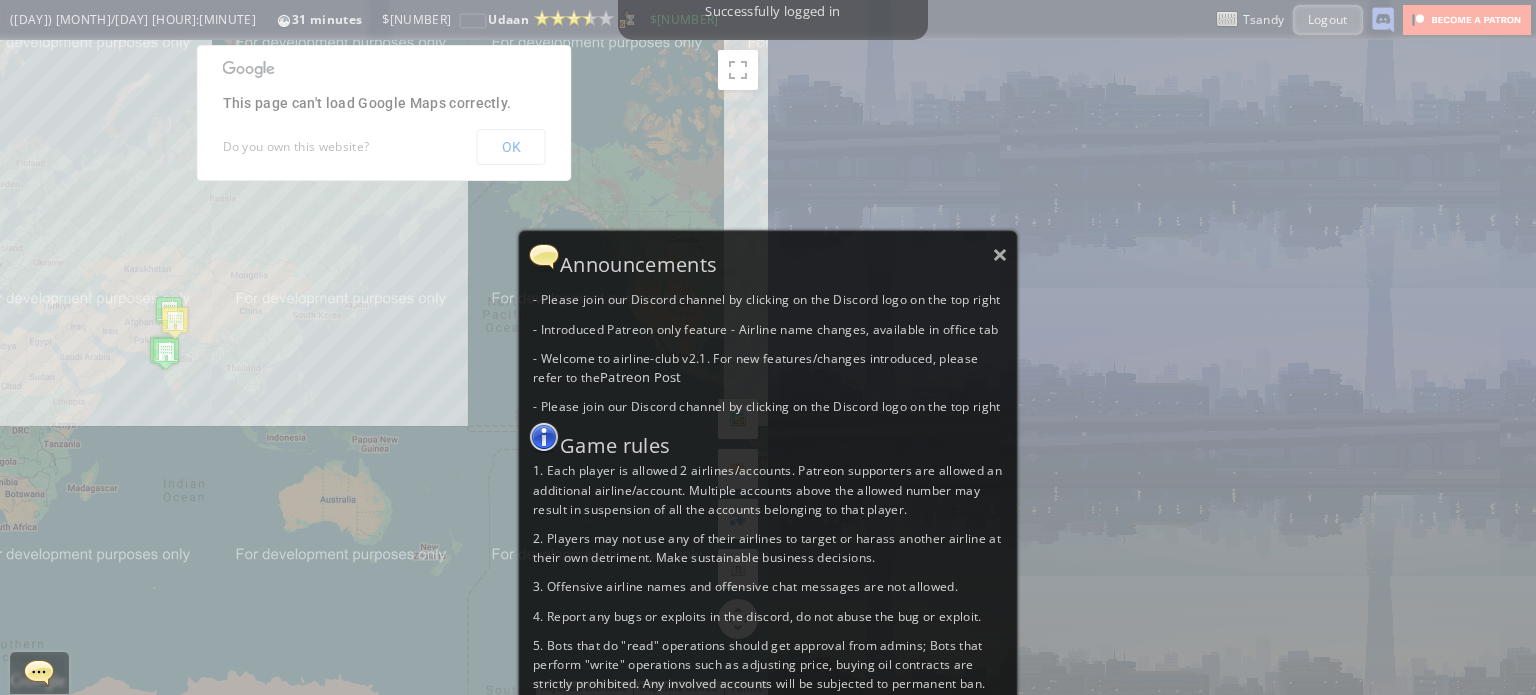 click on "×
Announcements
- Please join our Discord channel by clicking on the Discord logo on the top right
- Introduced Patreon only feature - Airline name changes, available in office tab
- Welcome to airline-club v2.1. For new features/changes introduced, please refer to the  Patreon Post
- Please join our Discord channel by clicking on the Discord logo on the top right
Game rules
1. Each player is allowed 2 airlines/accounts. Patreon supporters are allowed an additional airline/account. Multiple accounts above the allowed number may result in suspension of all the accounts belonging to that player.
2. Players may not use any of their airlines to target or harass another airline at their own detriment. Make sustainable business decisions.
3. Offensive airline names and offensive chat messages are not allowed.
4. Report any bugs or exploits in the discord, do not abuse the bug or exploit." at bounding box center [768, 347] 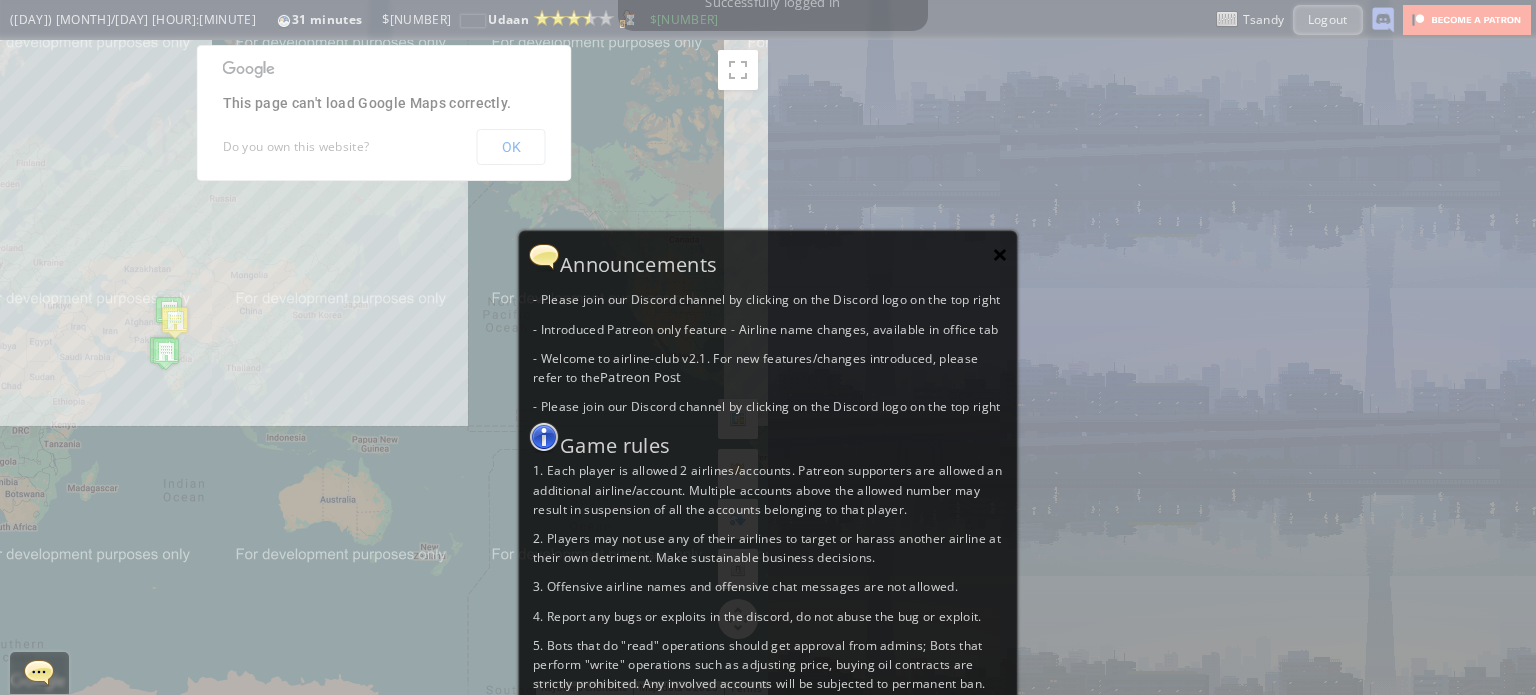 click on "×" at bounding box center [1000, 254] 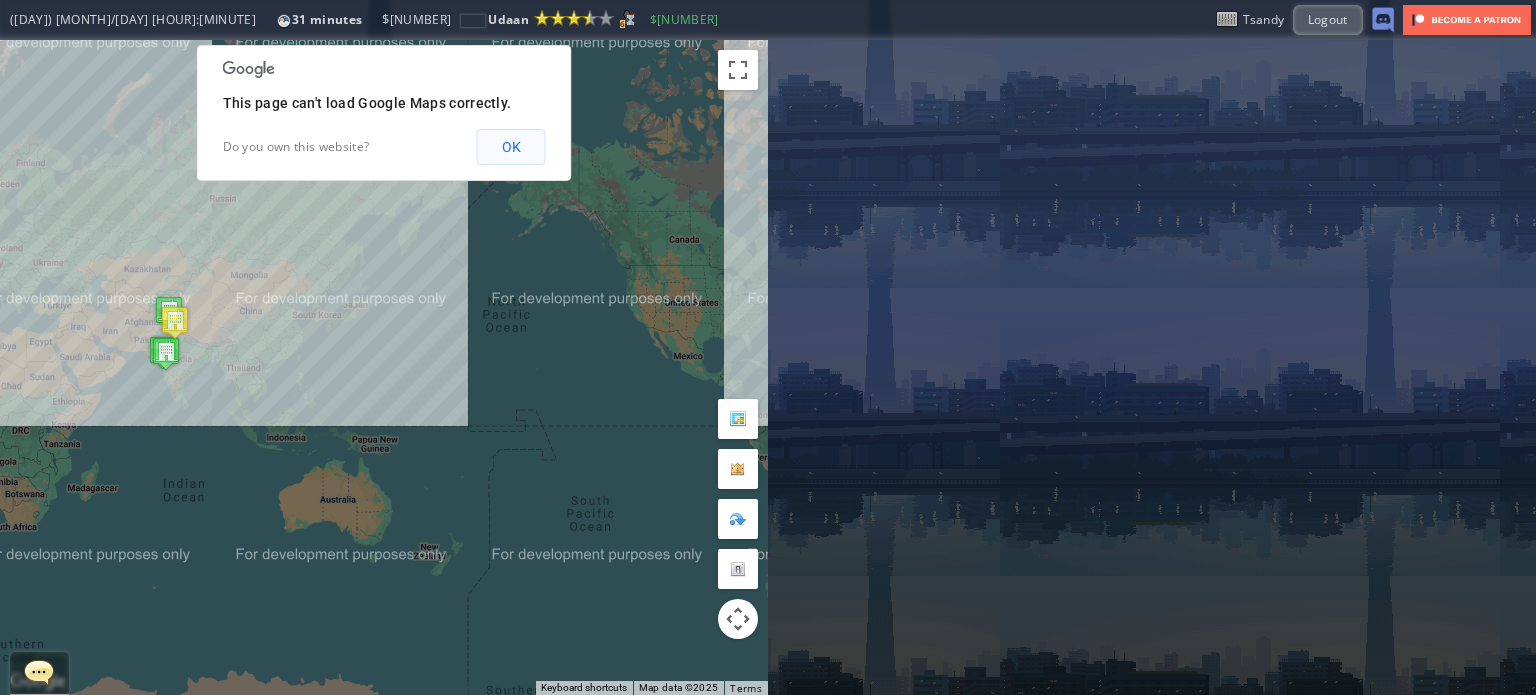 click on "OK" at bounding box center [511, 147] 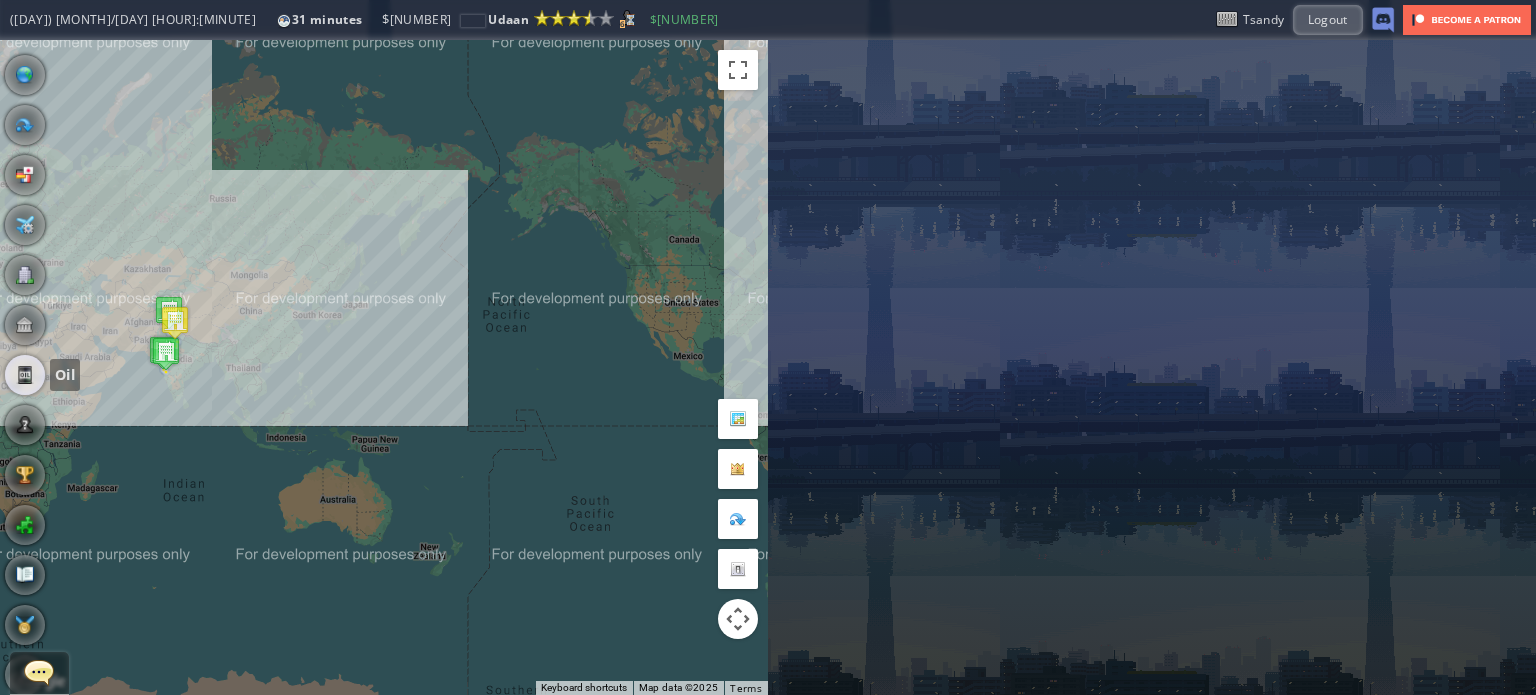 click at bounding box center (25, 375) 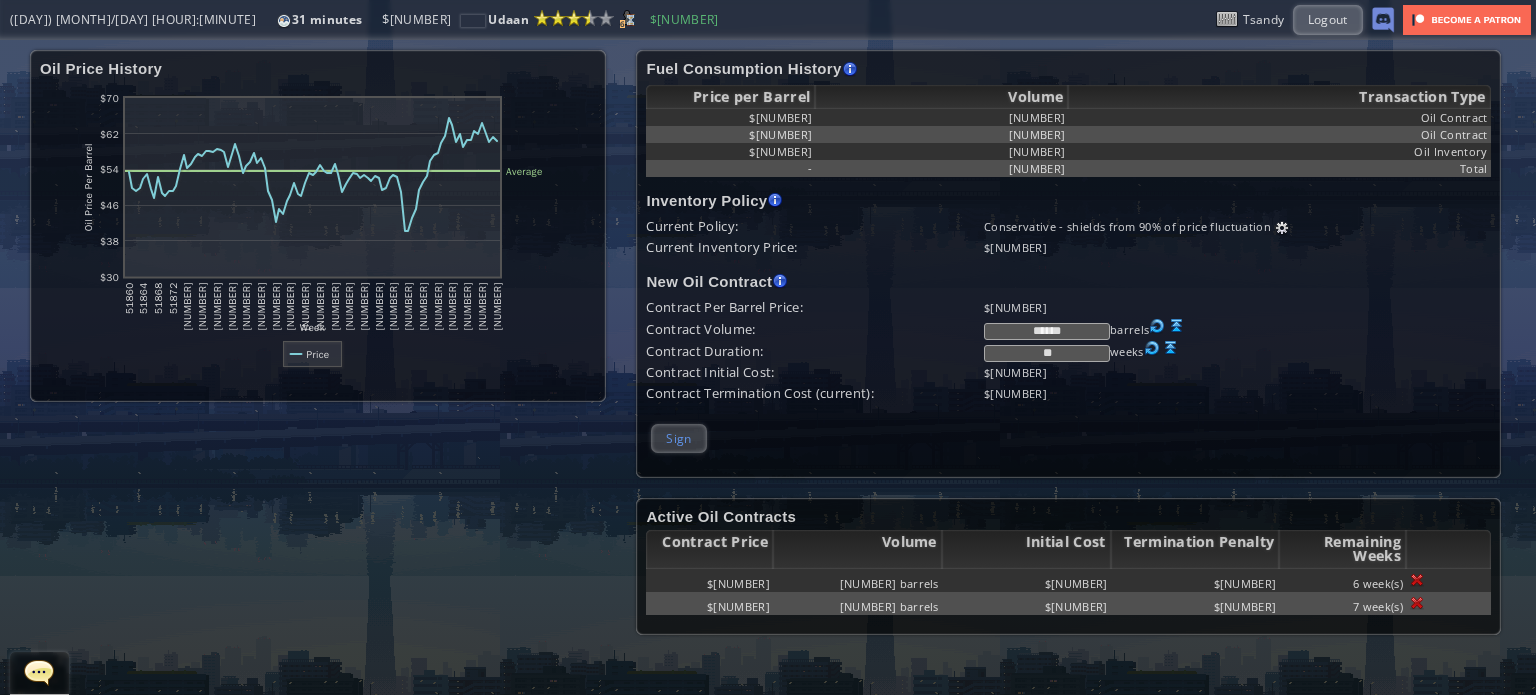 click on "Sign" at bounding box center (678, 438) 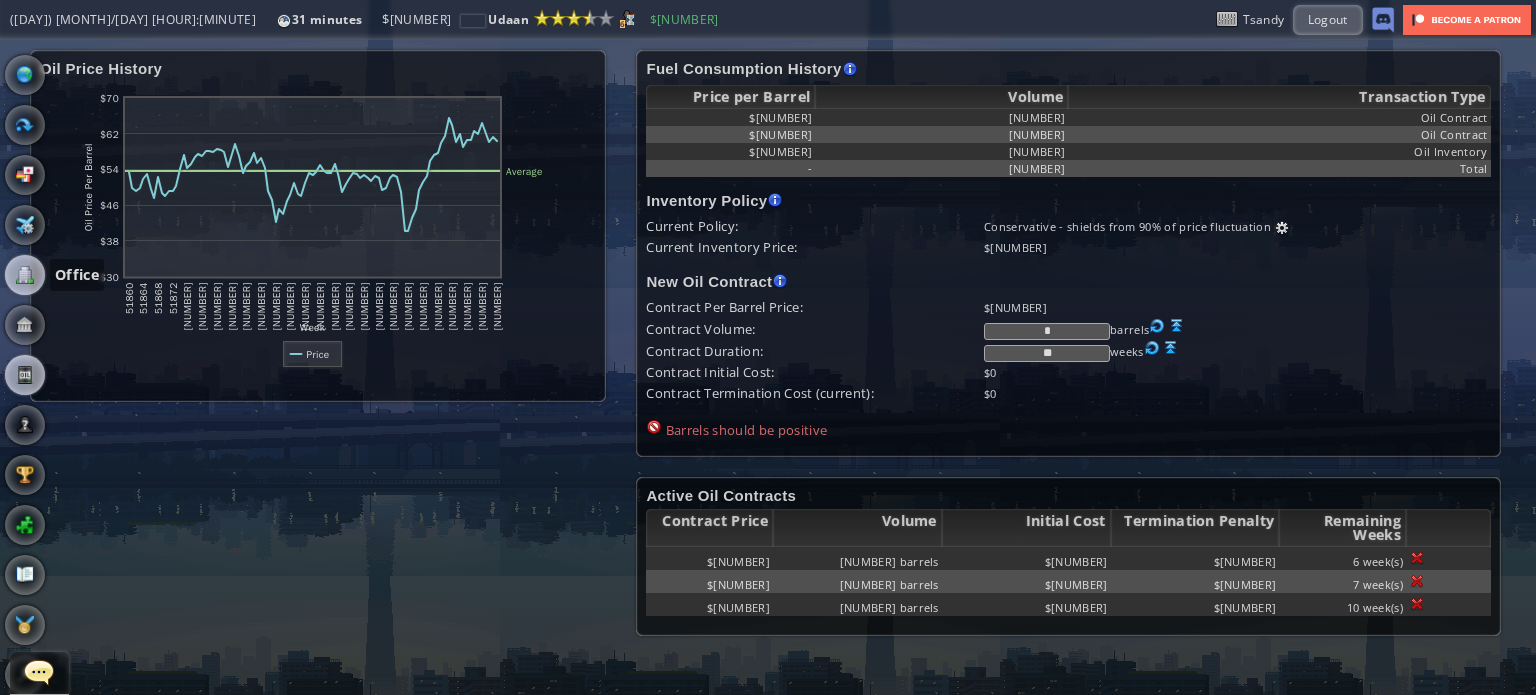 click at bounding box center (25, 275) 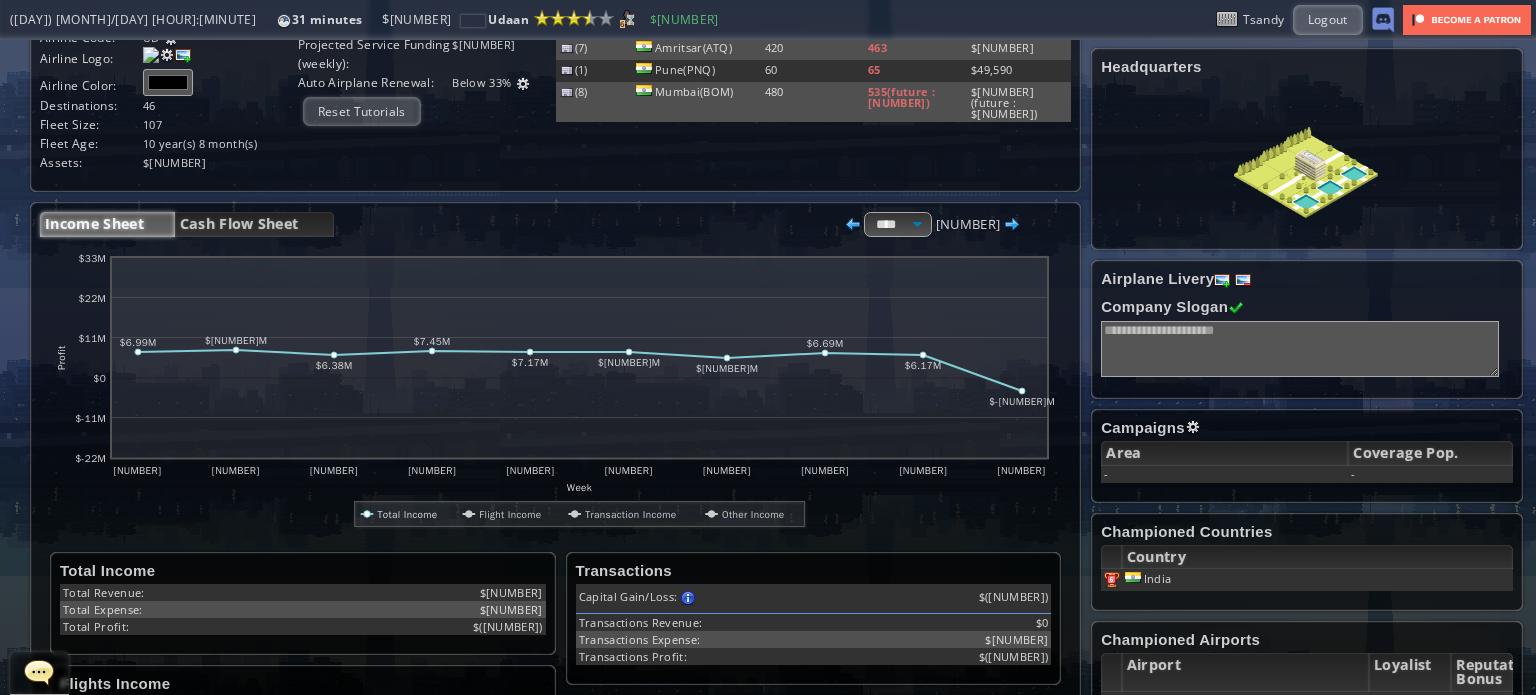 scroll, scrollTop: 100, scrollLeft: 0, axis: vertical 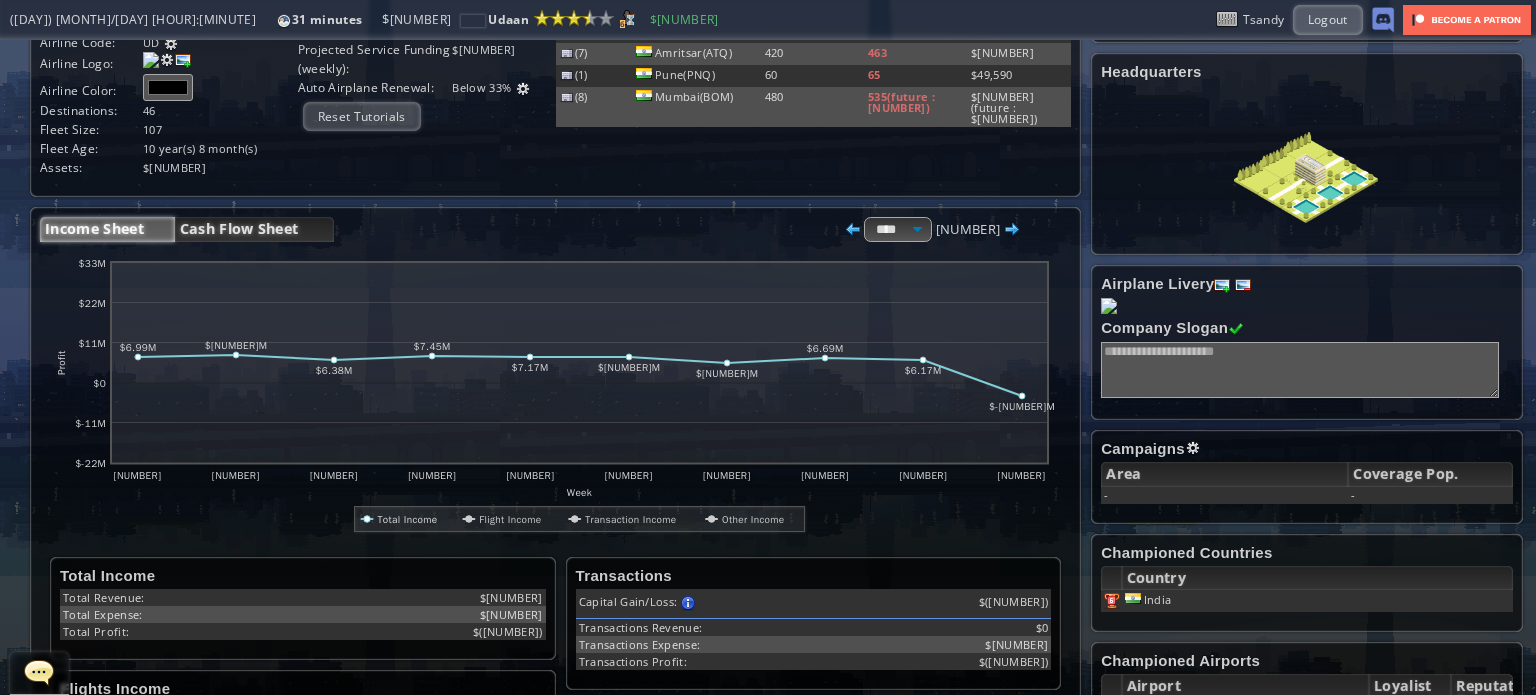 click on "Cash Flow Sheet" at bounding box center [254, 229] 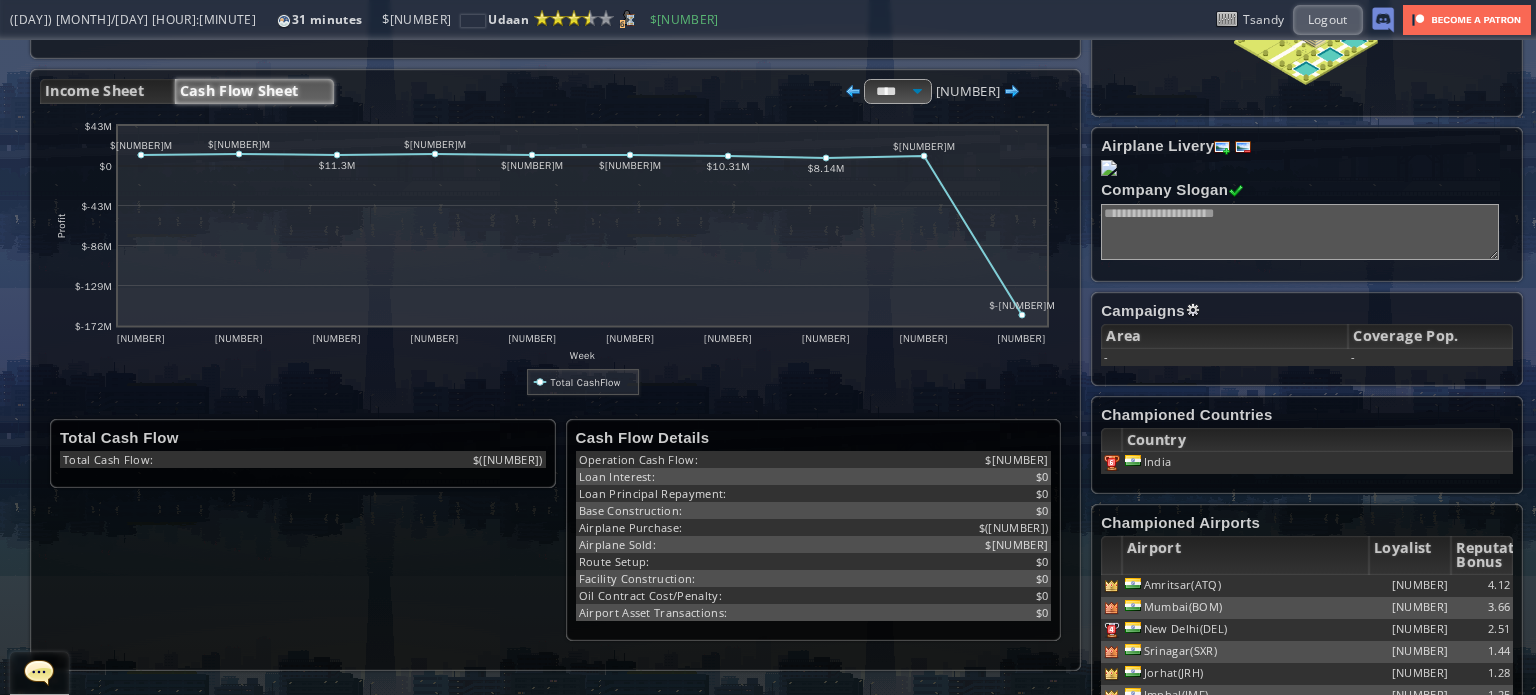 scroll, scrollTop: 0, scrollLeft: 0, axis: both 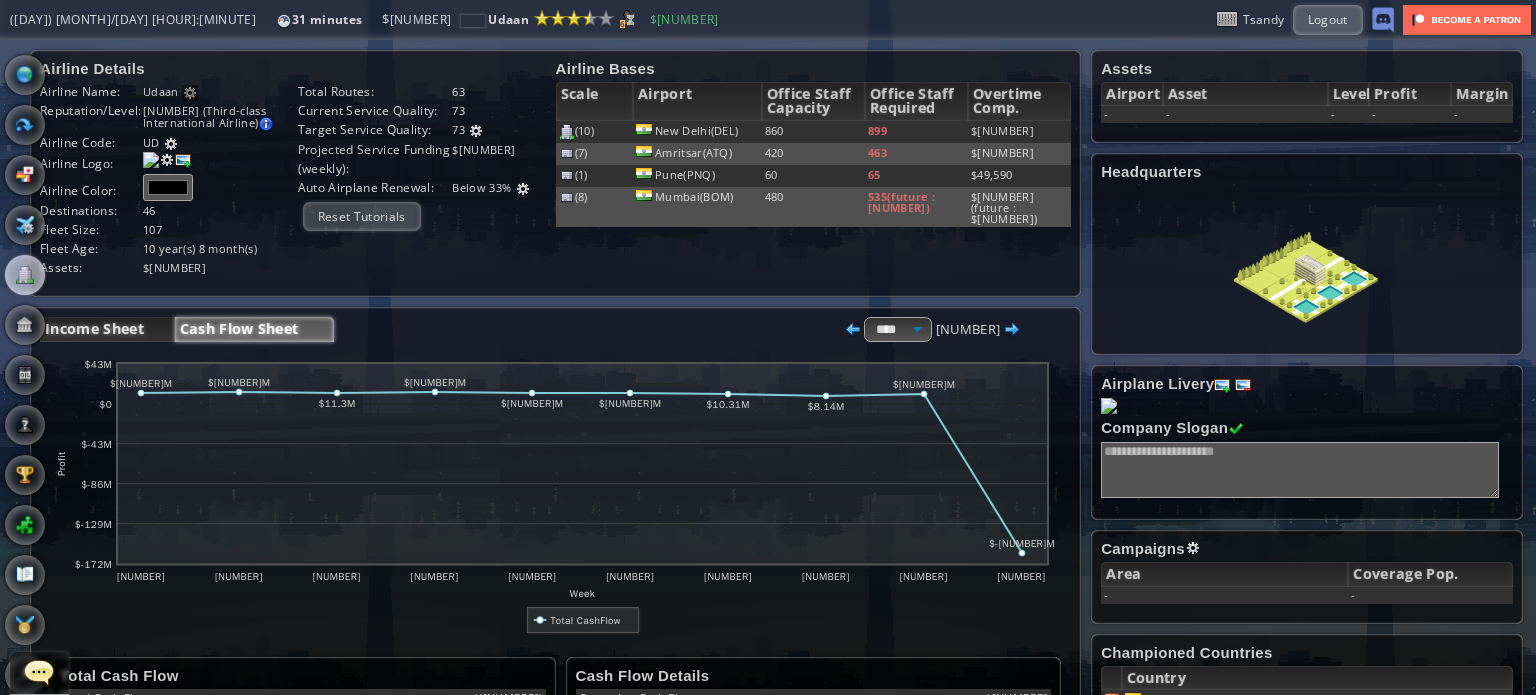 click on "Income Sheet" at bounding box center [107, 329] 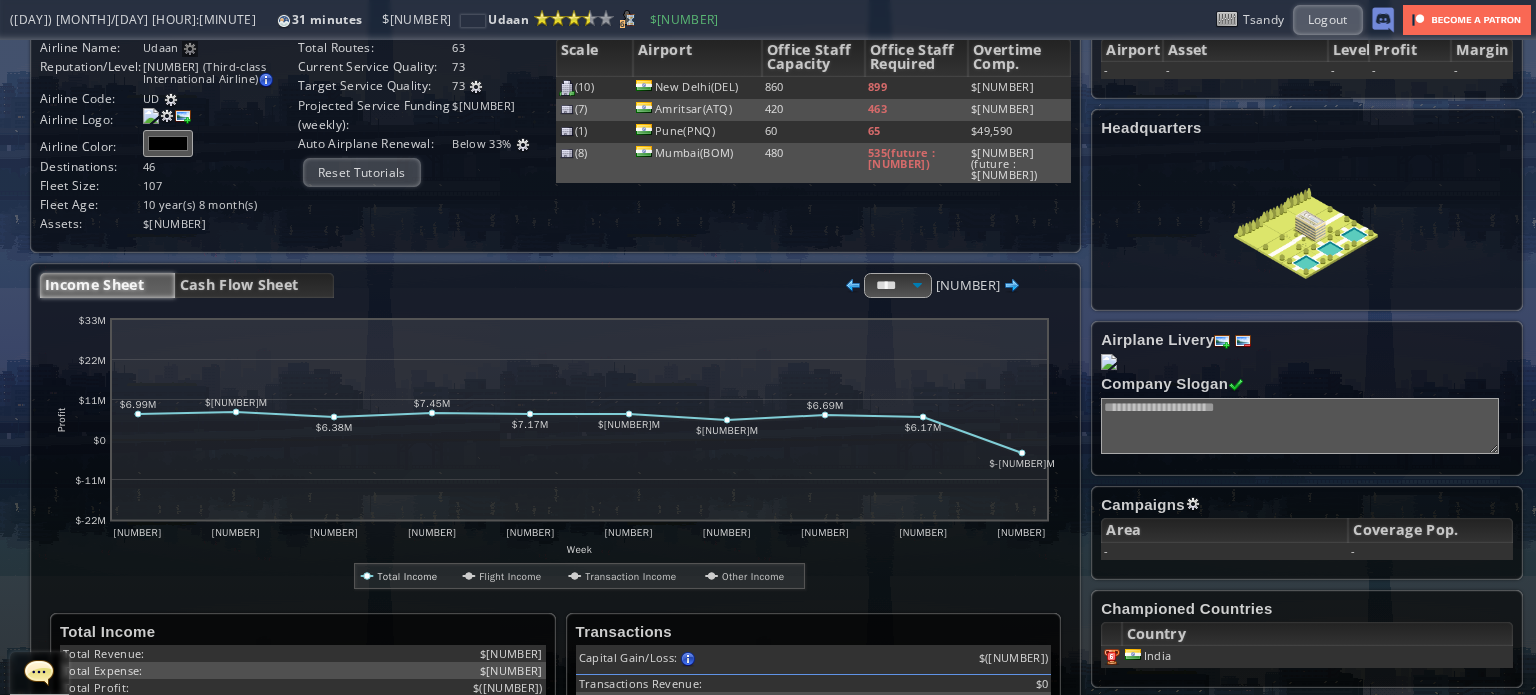 scroll, scrollTop: 0, scrollLeft: 0, axis: both 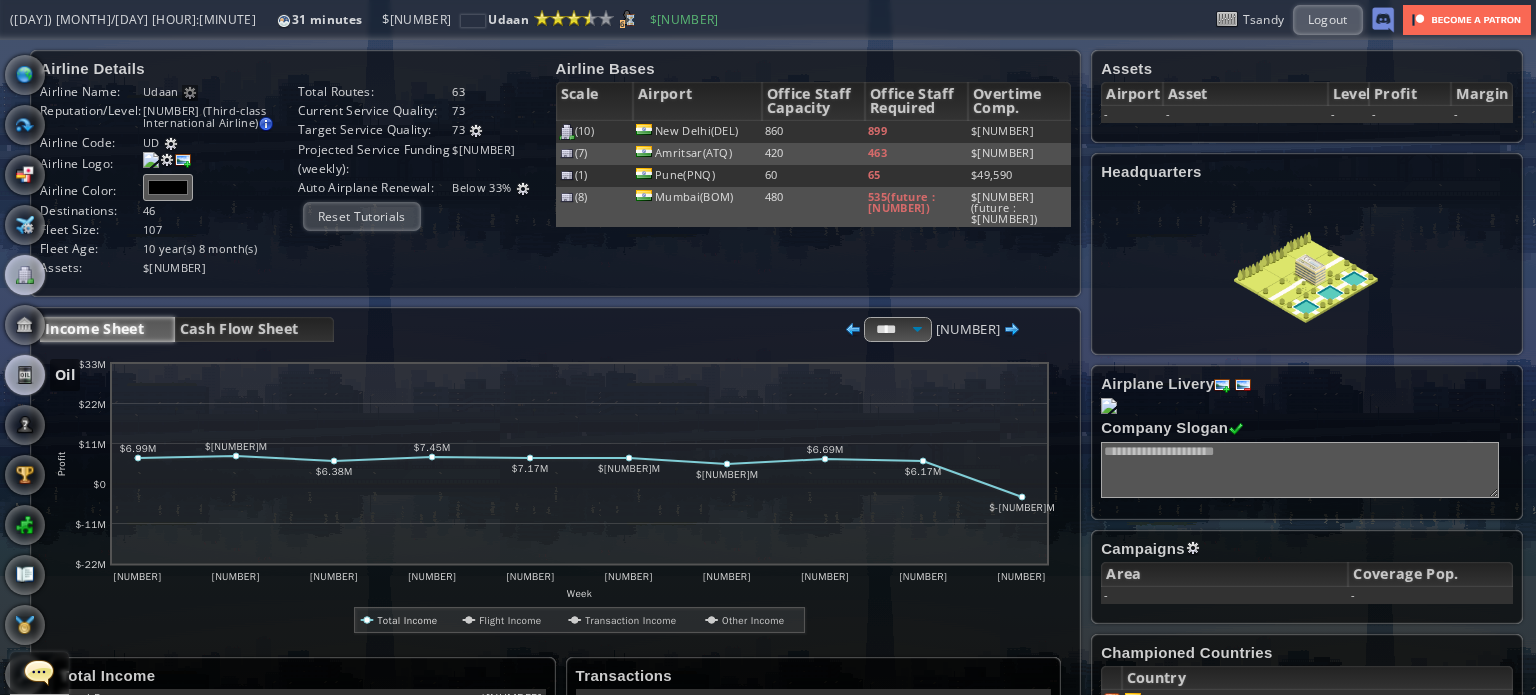 click at bounding box center [25, 375] 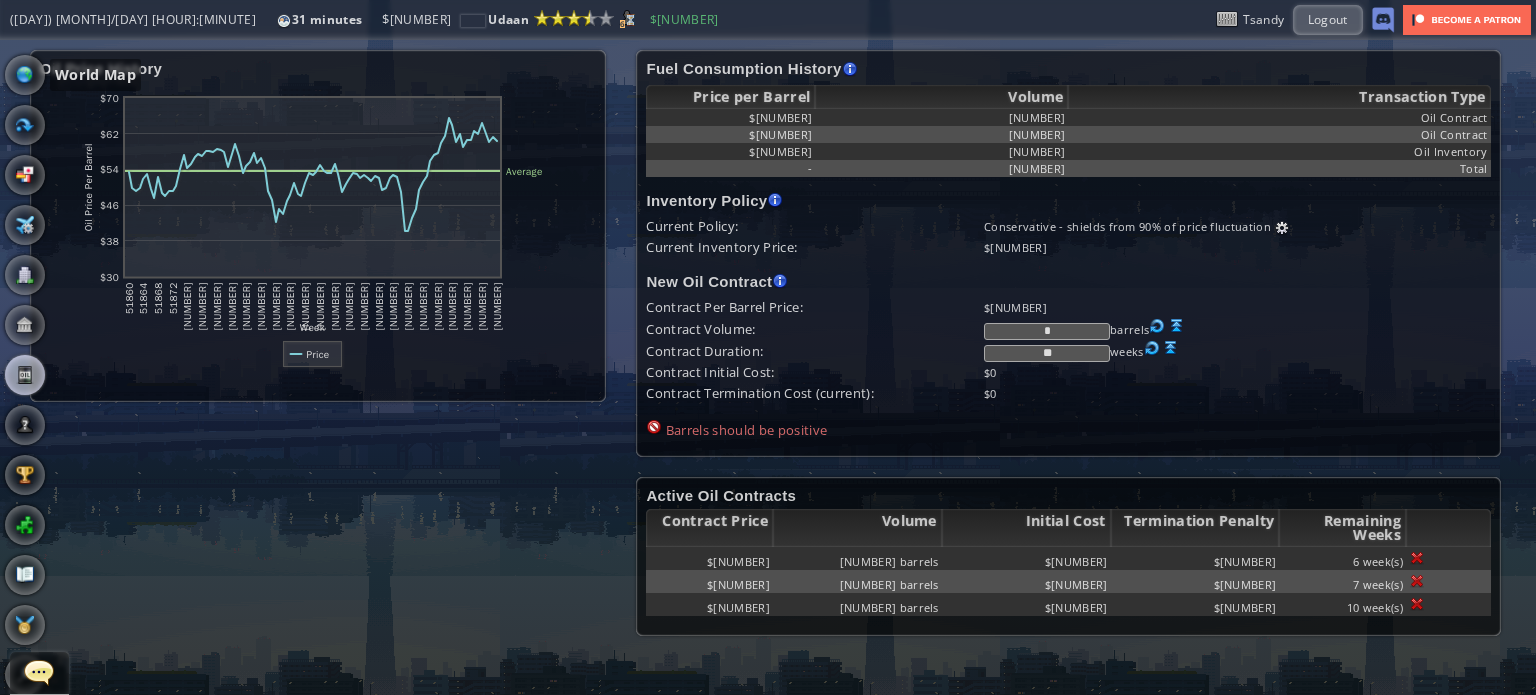 click on "World Map
Flights
Country
Airplane
Office Bank Oil Log" at bounding box center (70, 400) 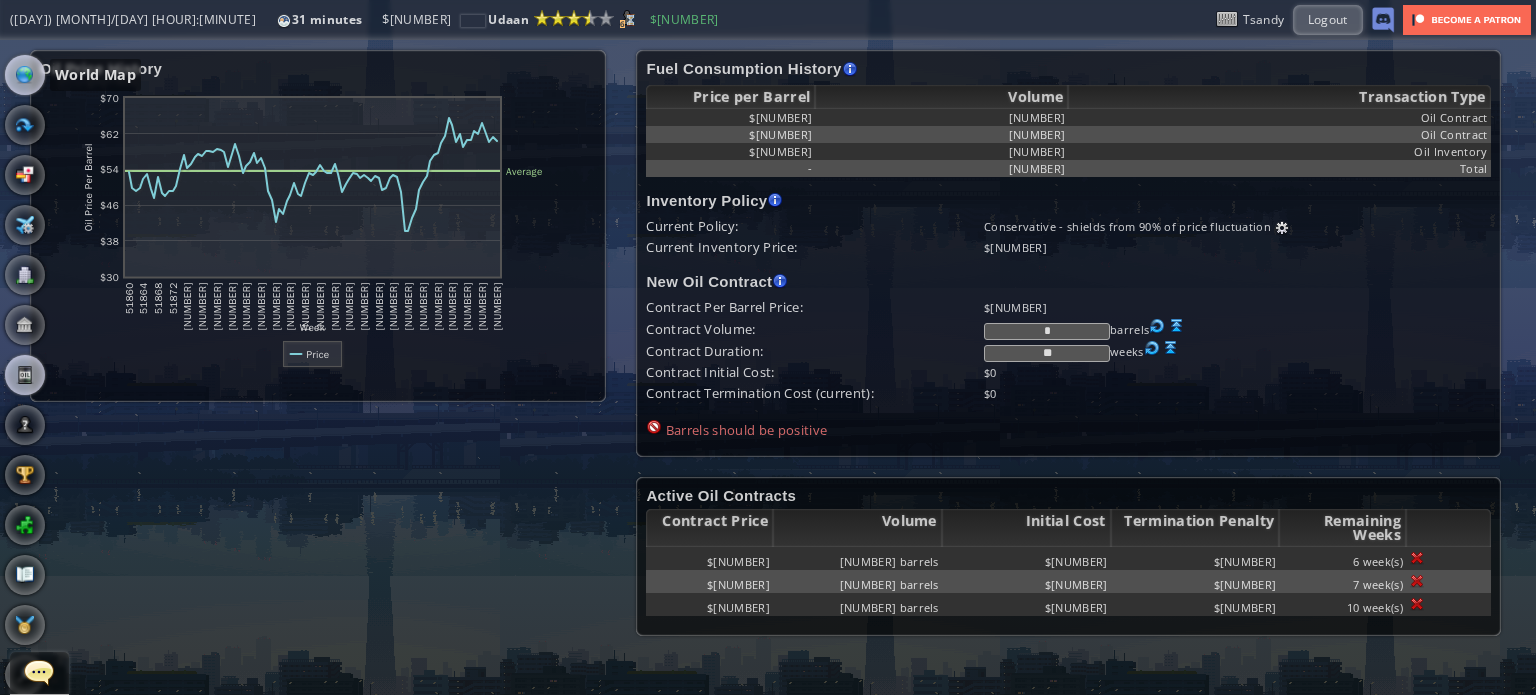 click at bounding box center (25, 75) 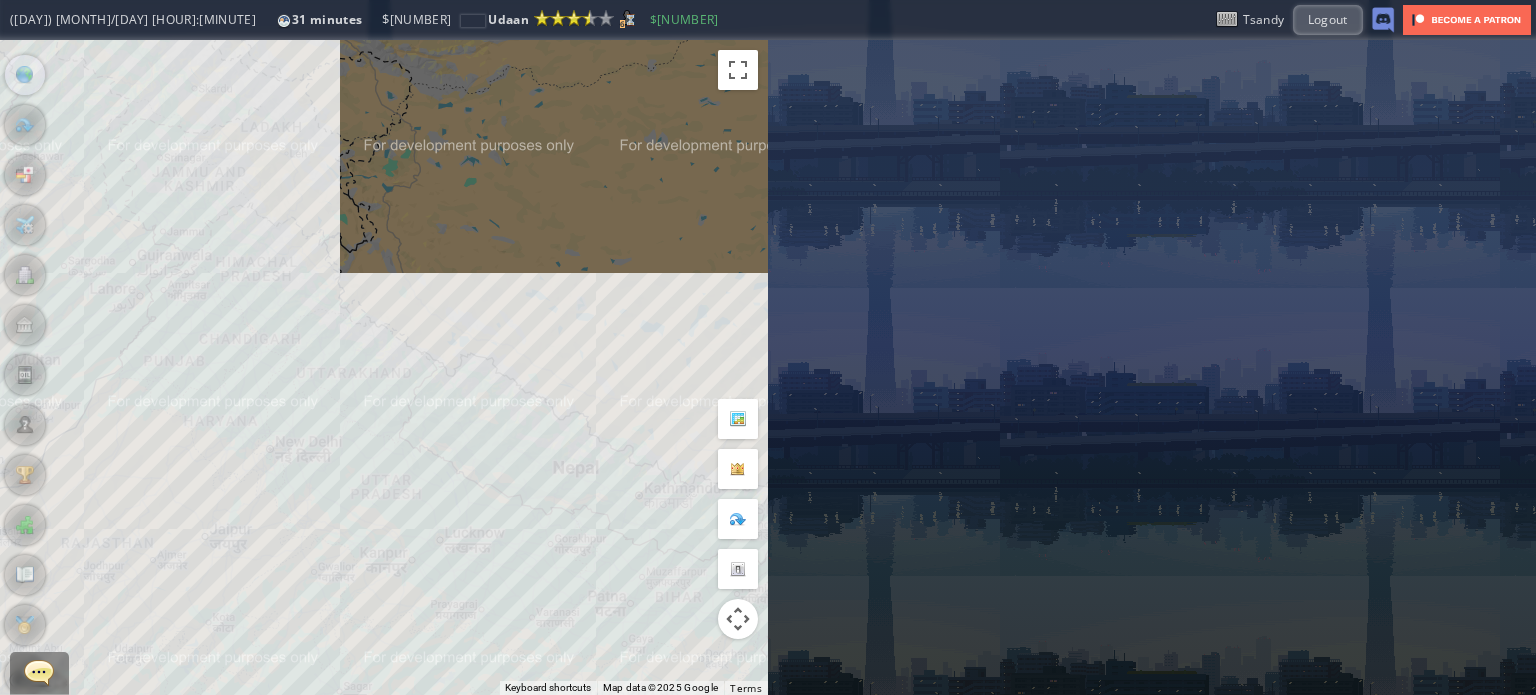 click on "To navigate, press the arrow keys." at bounding box center (384, 367) 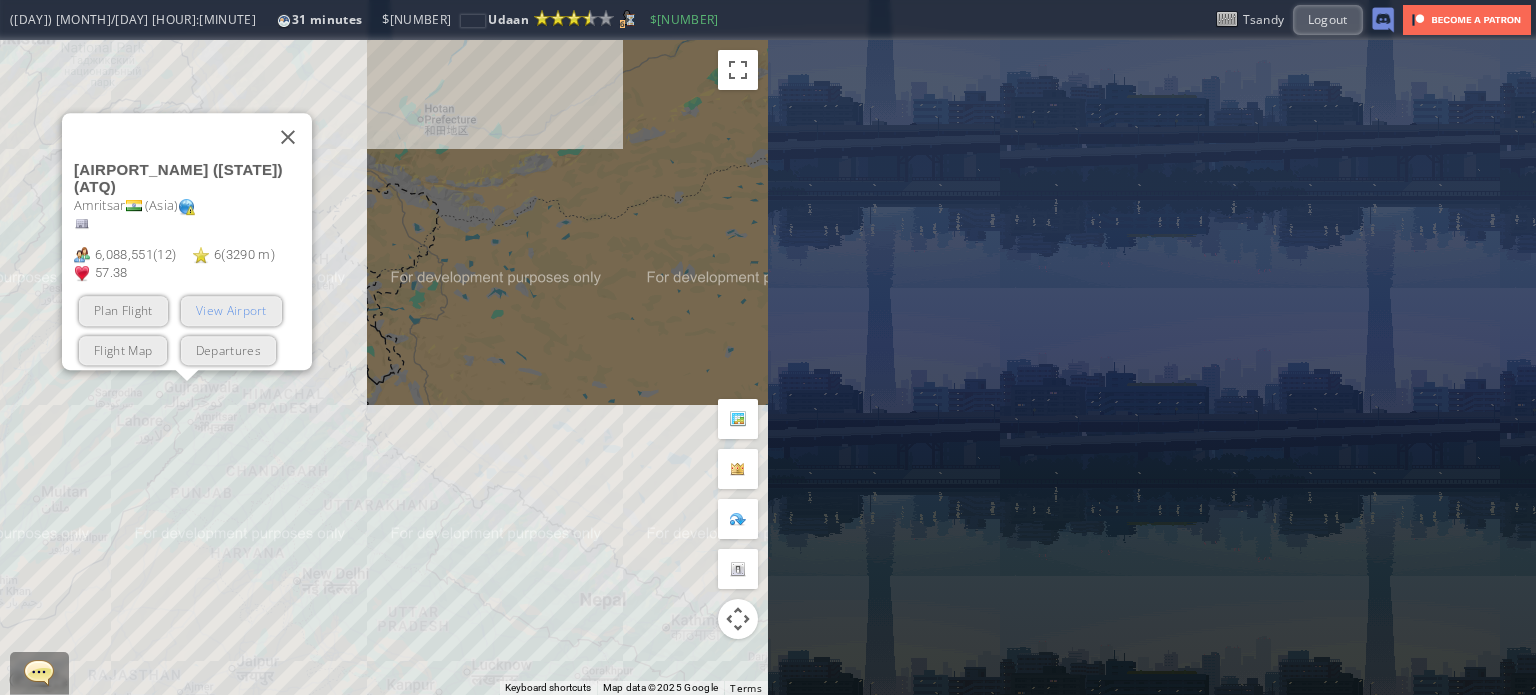 click on "View Airport" at bounding box center [231, 310] 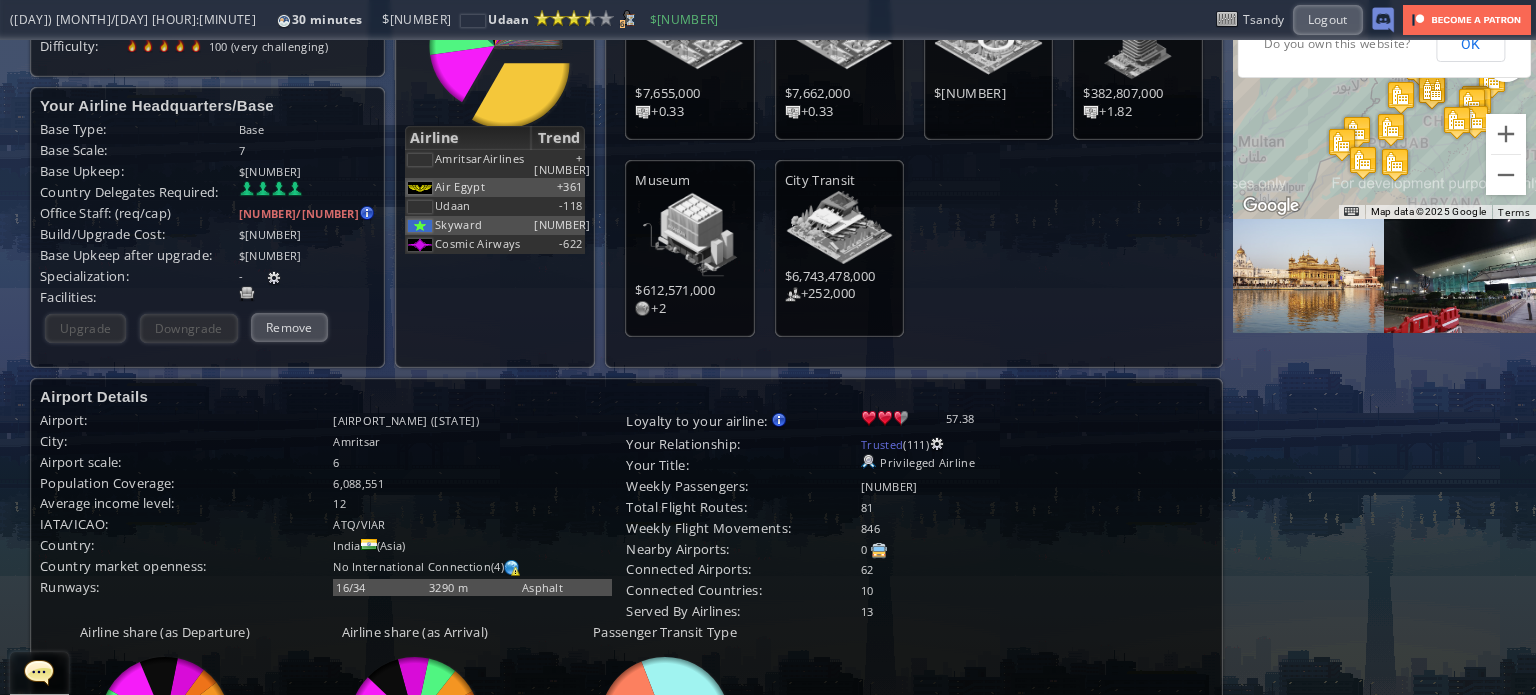 scroll, scrollTop: 0, scrollLeft: 0, axis: both 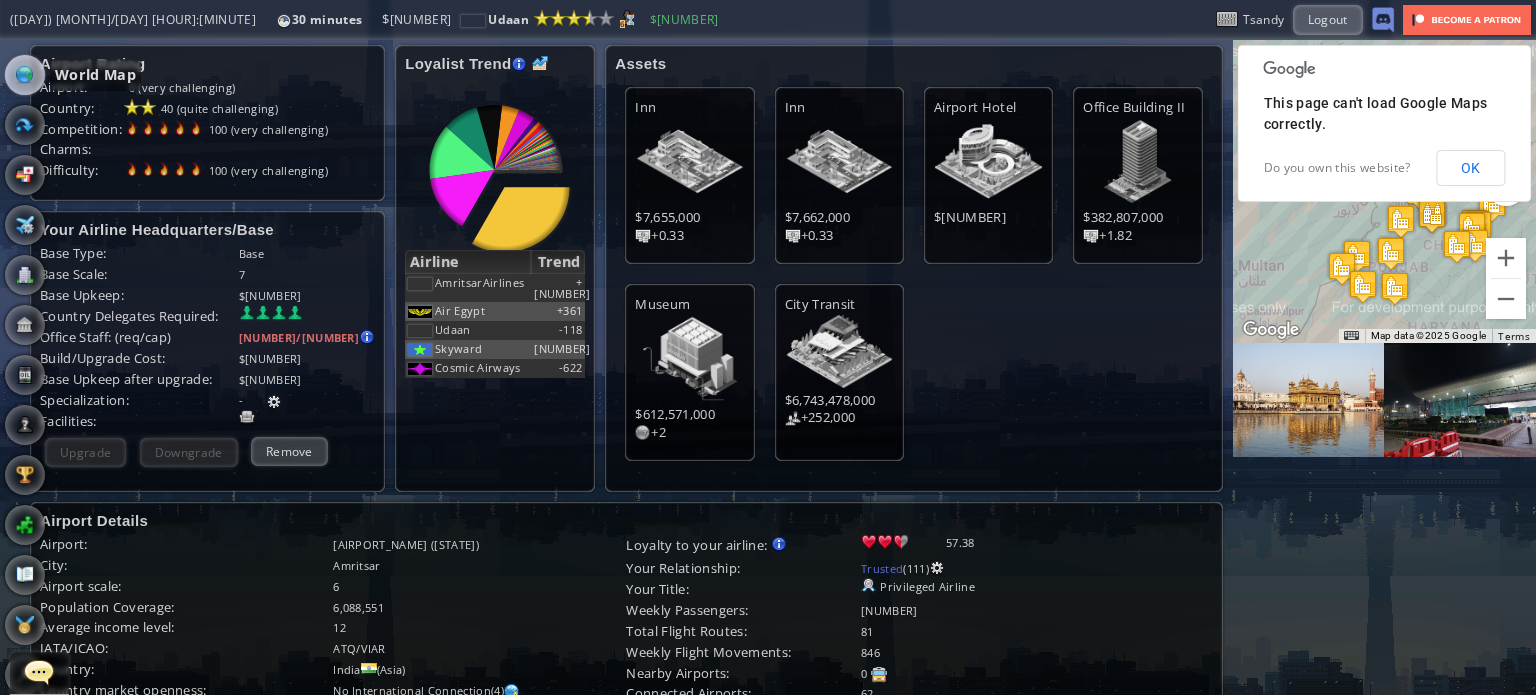 click at bounding box center [25, 75] 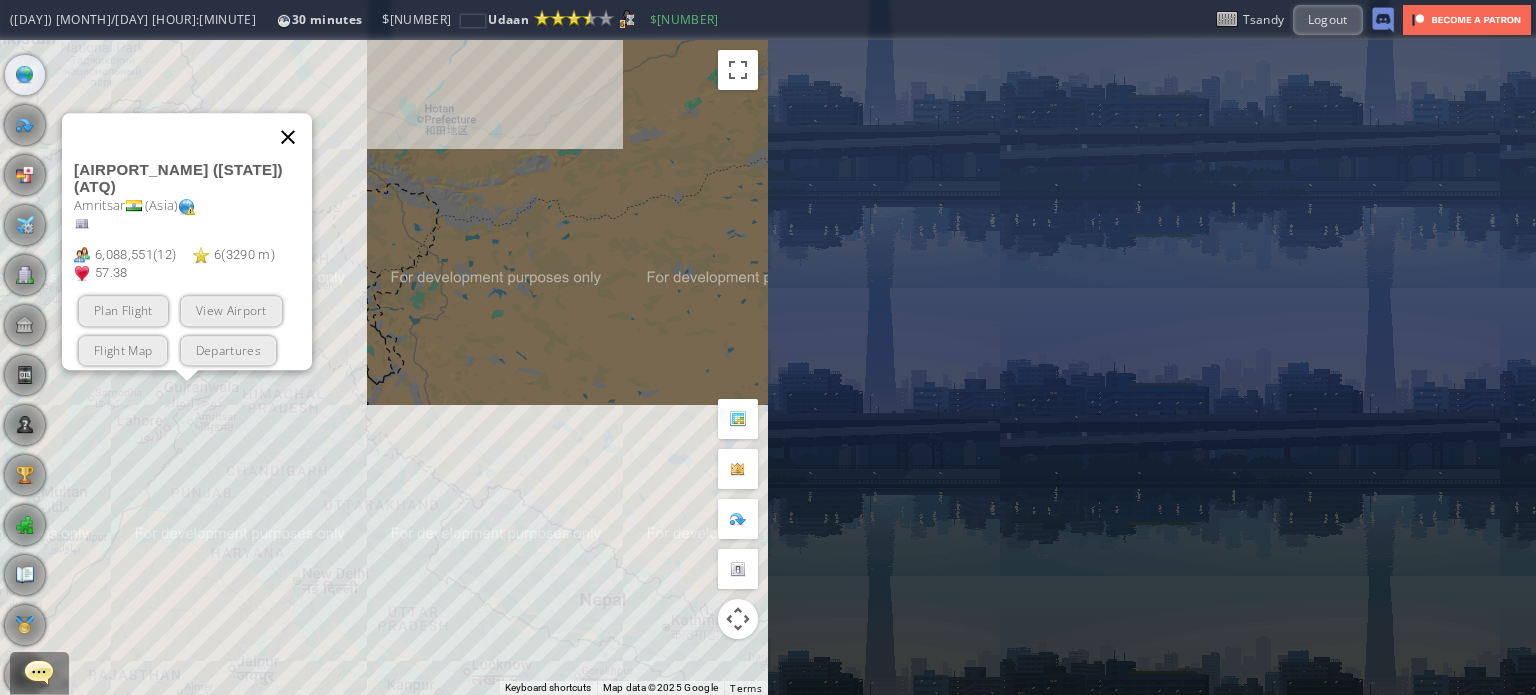 click at bounding box center [288, 137] 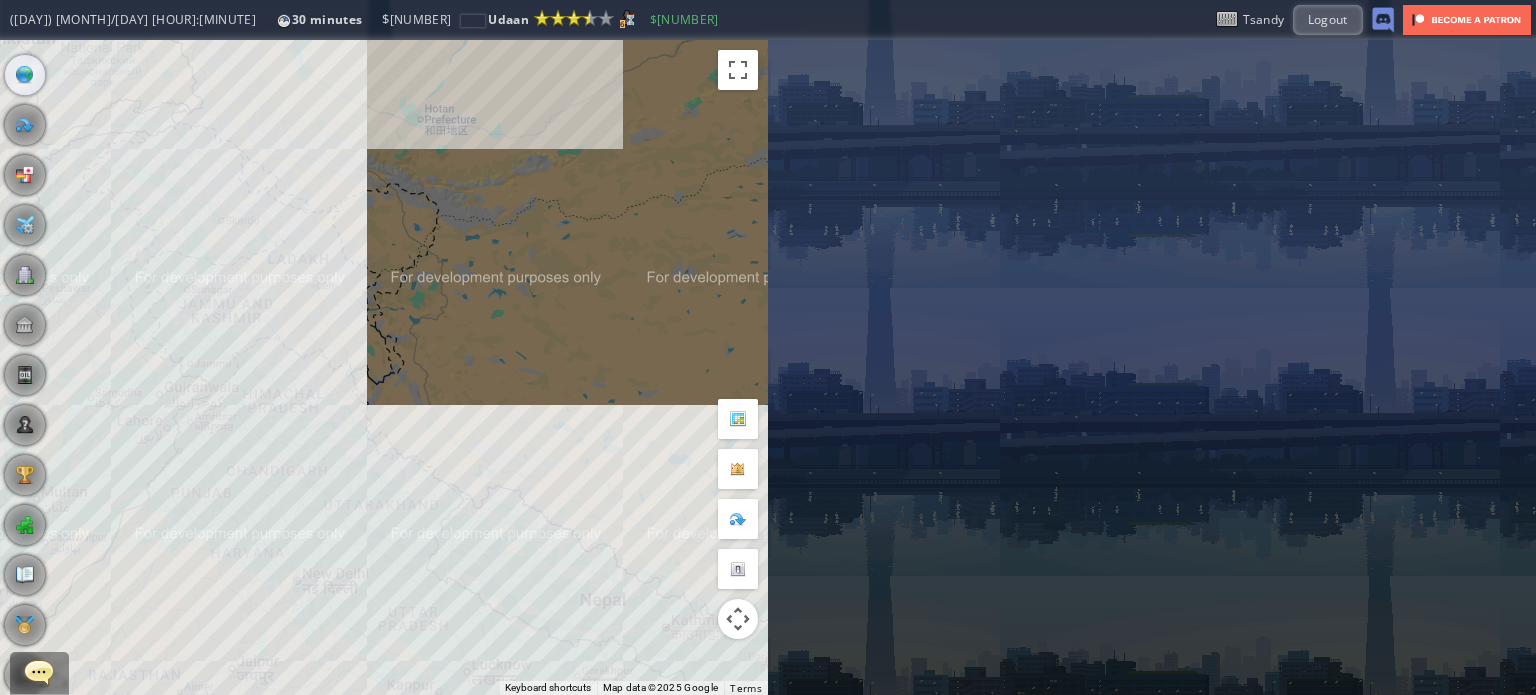 drag, startPoint x: 433, startPoint y: 443, endPoint x: 385, endPoint y: 239, distance: 209.57098 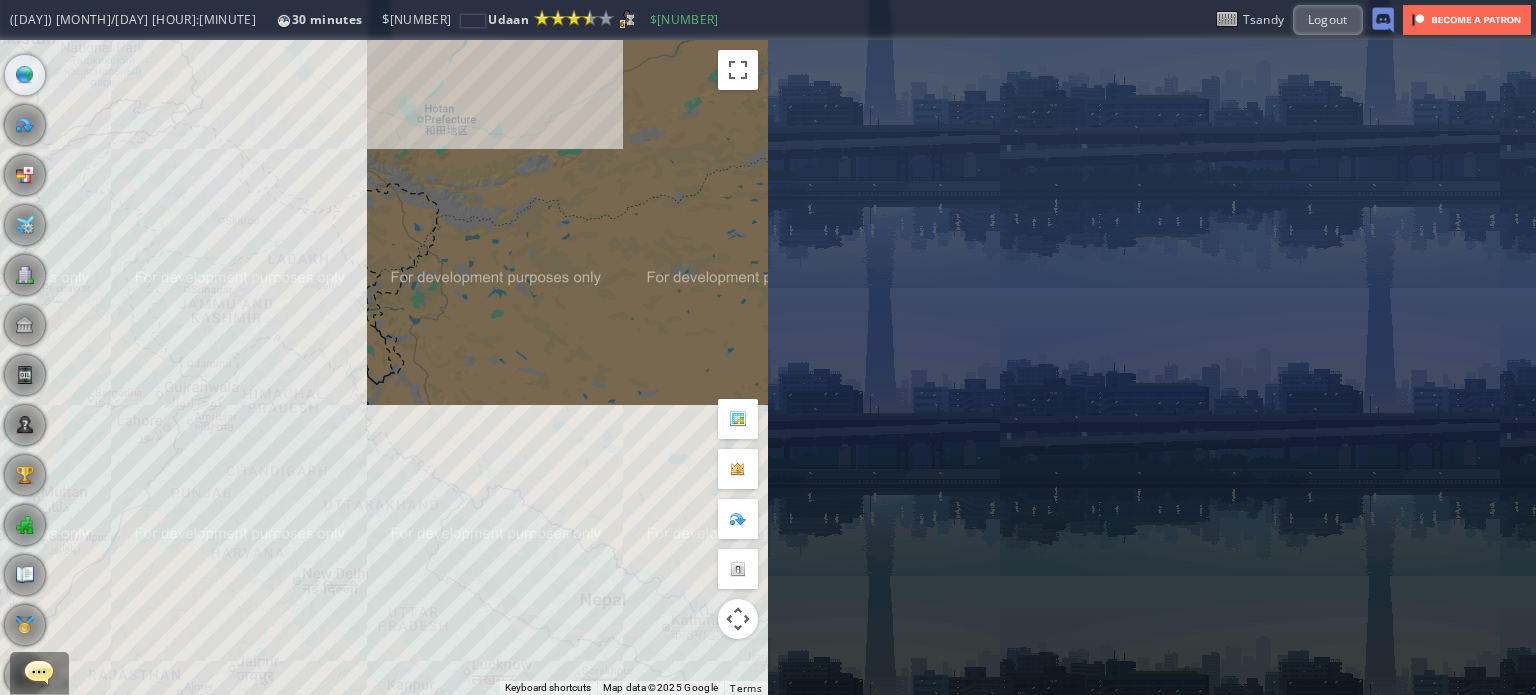 click on "To navigate, press the arrow keys." at bounding box center [384, 367] 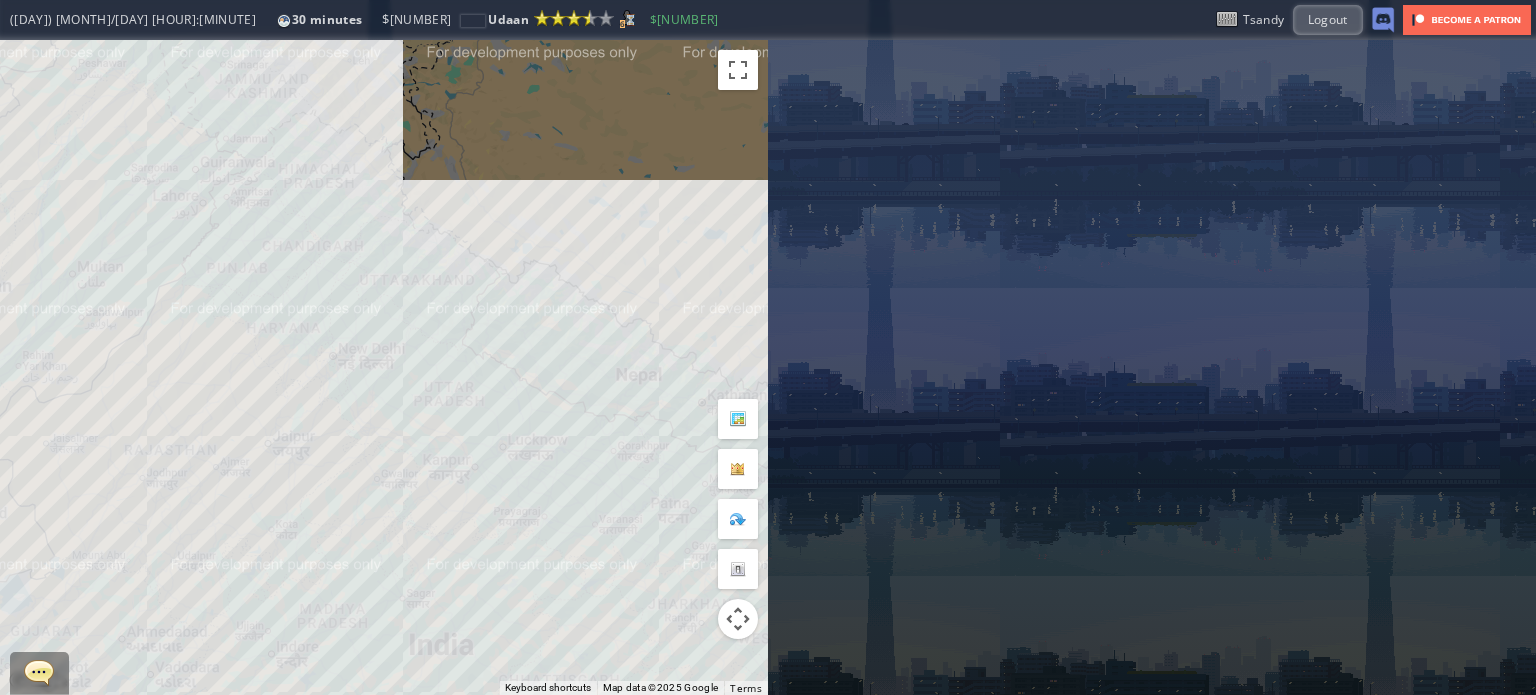 click on "To navigate, press the arrow keys." at bounding box center [384, 367] 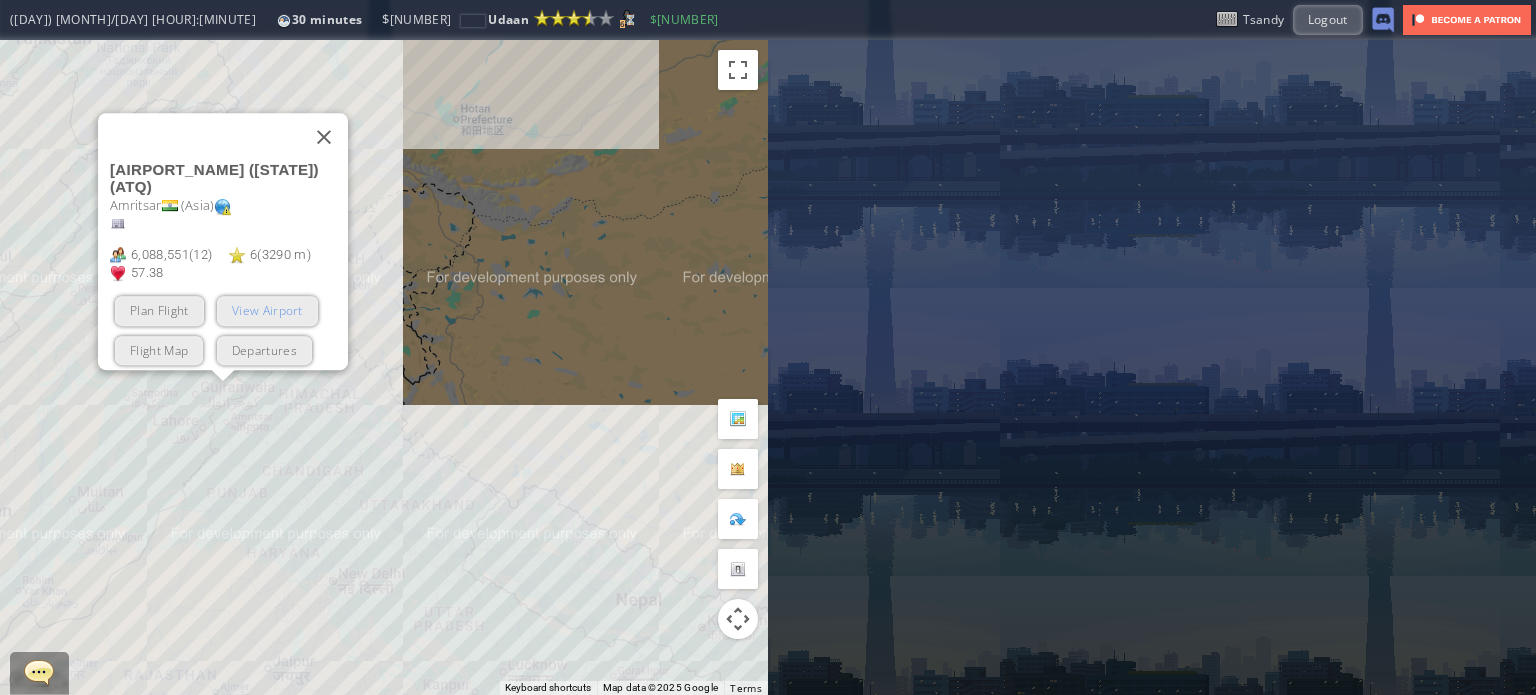click on "View Airport" at bounding box center [267, 310] 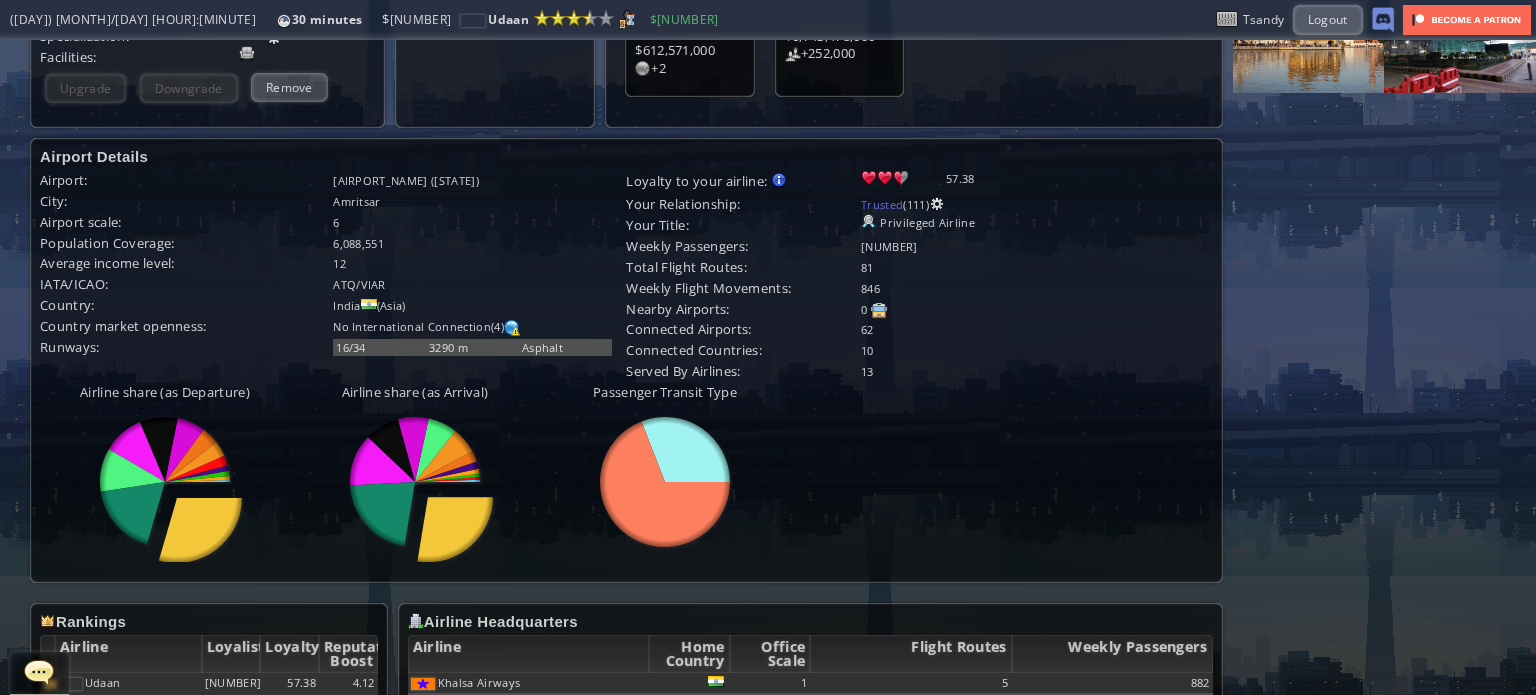 scroll, scrollTop: 24, scrollLeft: 0, axis: vertical 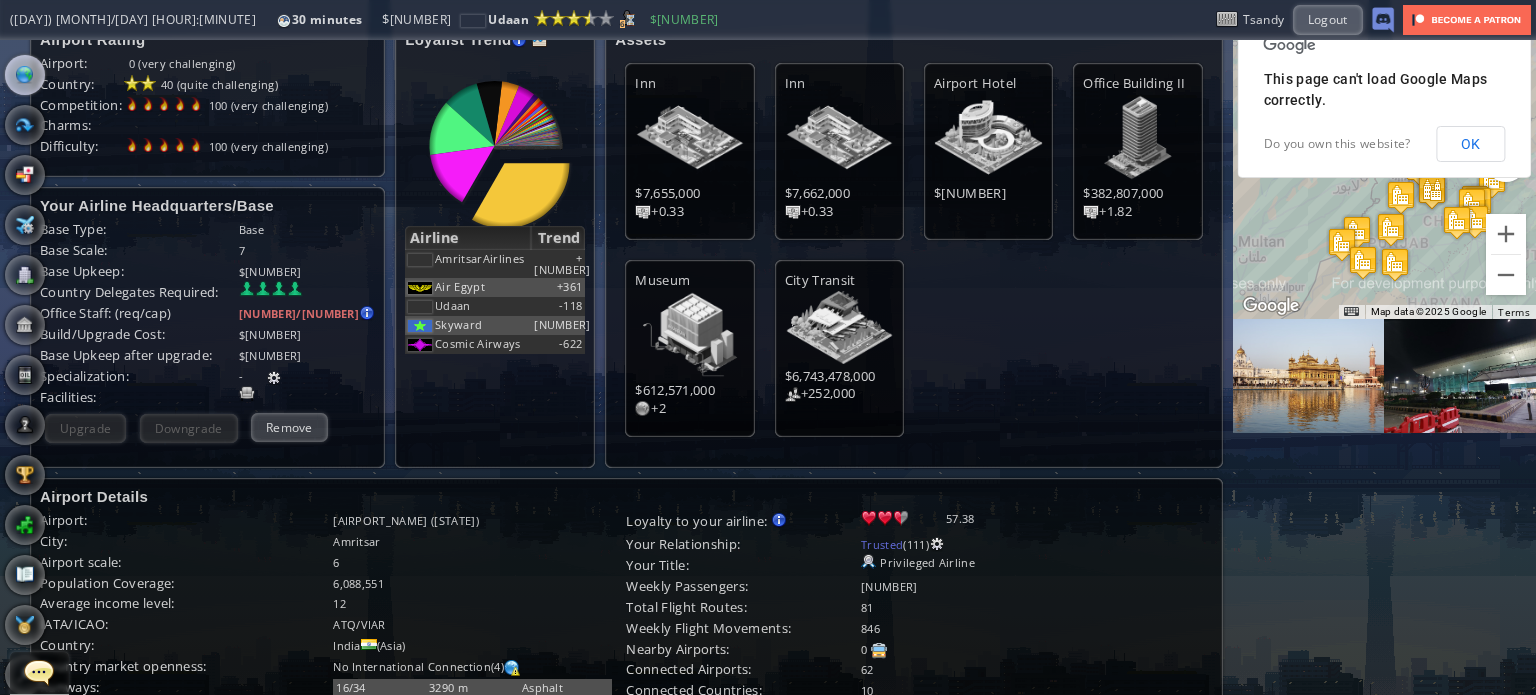 click on "World Map" at bounding box center [25, 75] 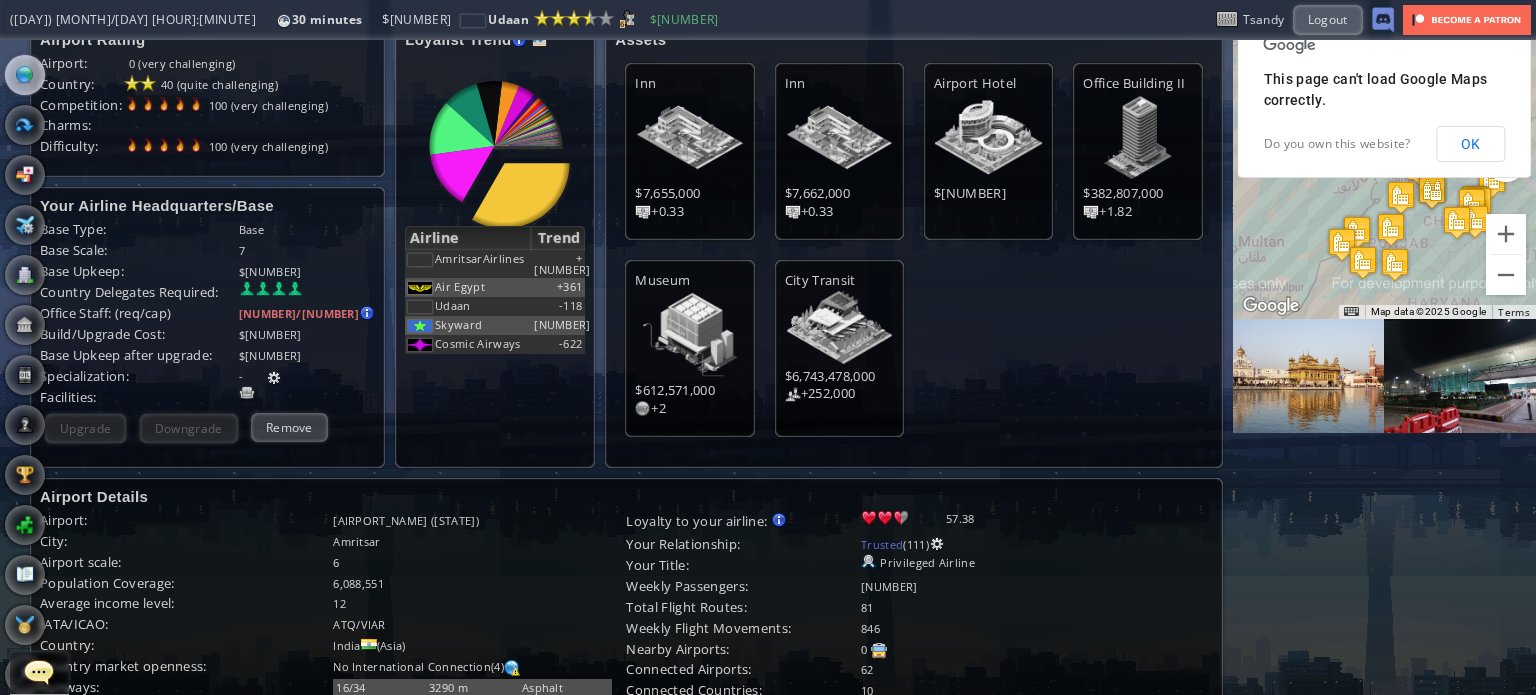 click at bounding box center (25, 75) 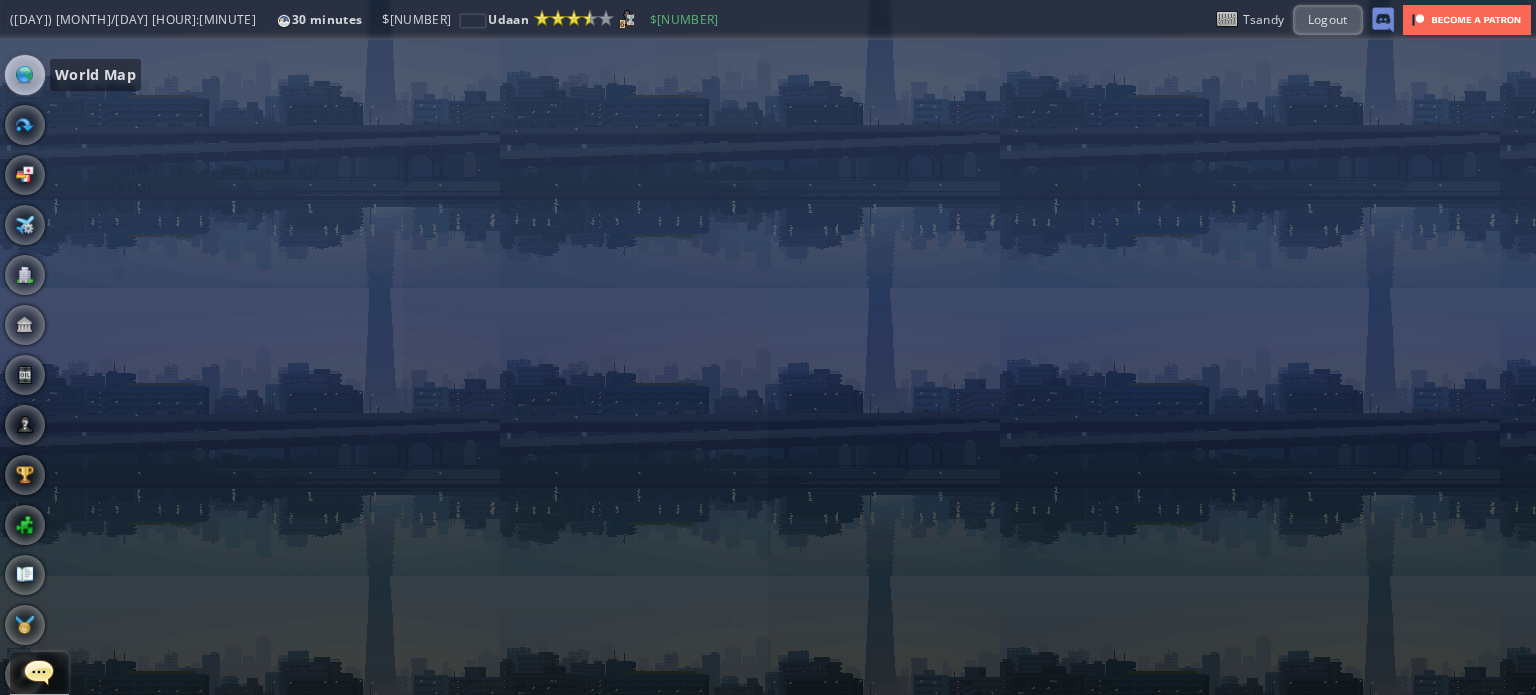 scroll, scrollTop: 0, scrollLeft: 0, axis: both 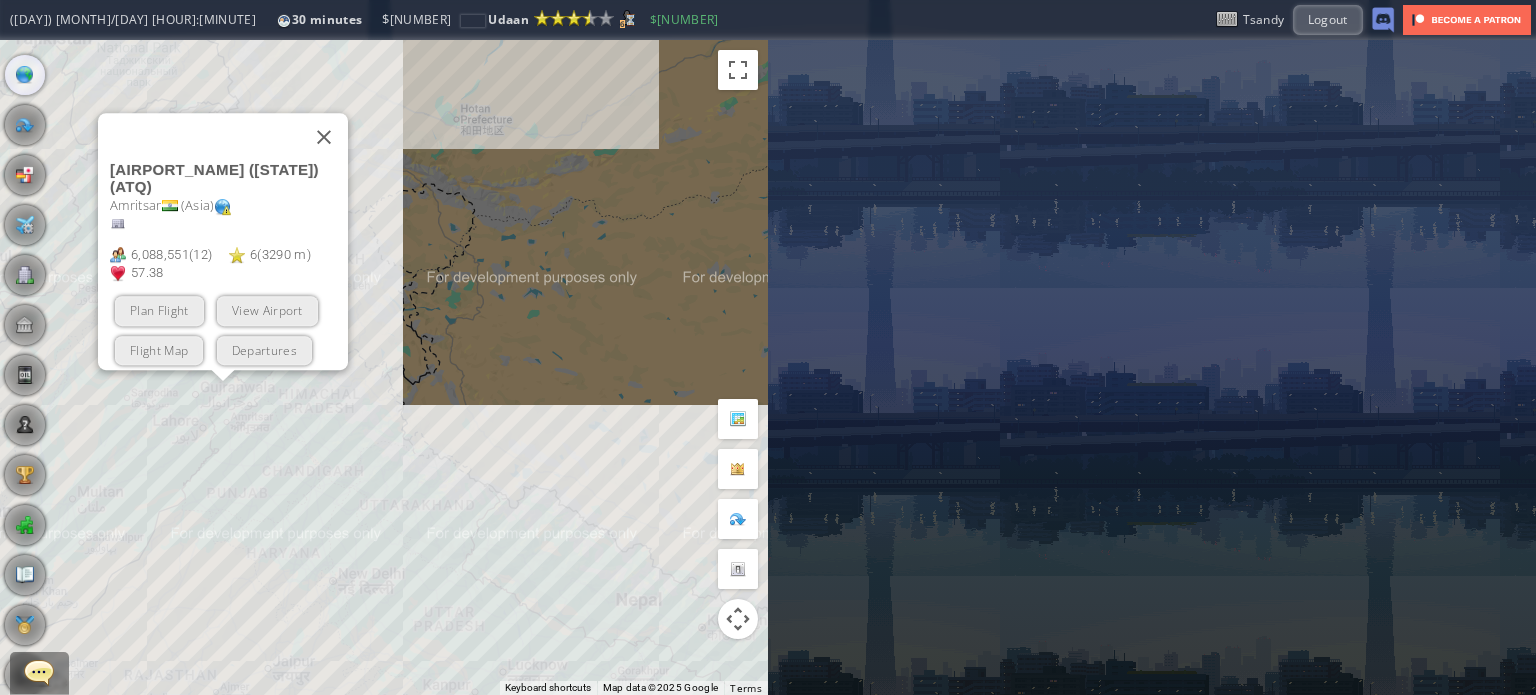 drag, startPoint x: 481, startPoint y: 415, endPoint x: 404, endPoint y: 289, distance: 147.66516 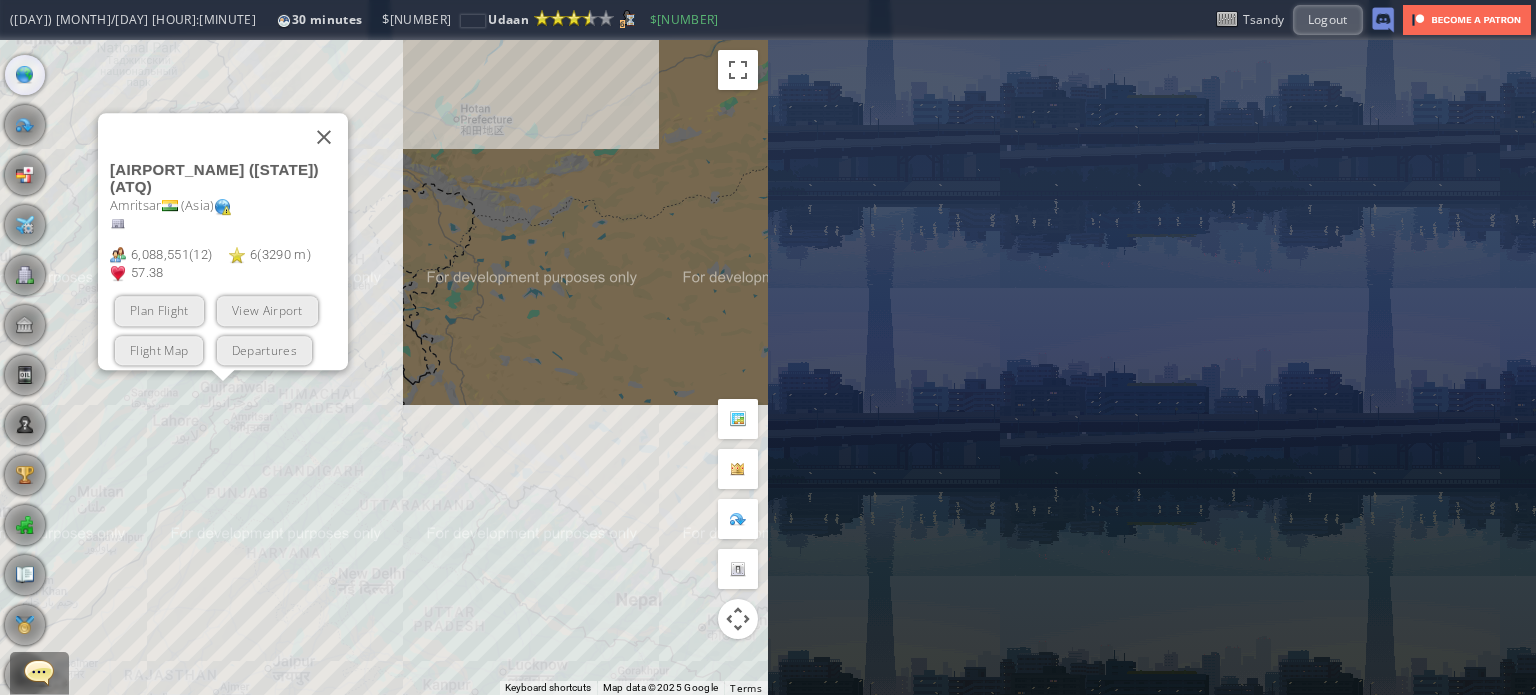 click on "[AIRPORT_NAME]  ([CODE])
[CITY] ([STATE])
[NUMBER]  ([NUMBER])
[NUMBER]  ([NUMBER] [UNIT])
[NUMBER]
Plan Flight
View Airport
Flight Map
Departures" at bounding box center [384, 367] 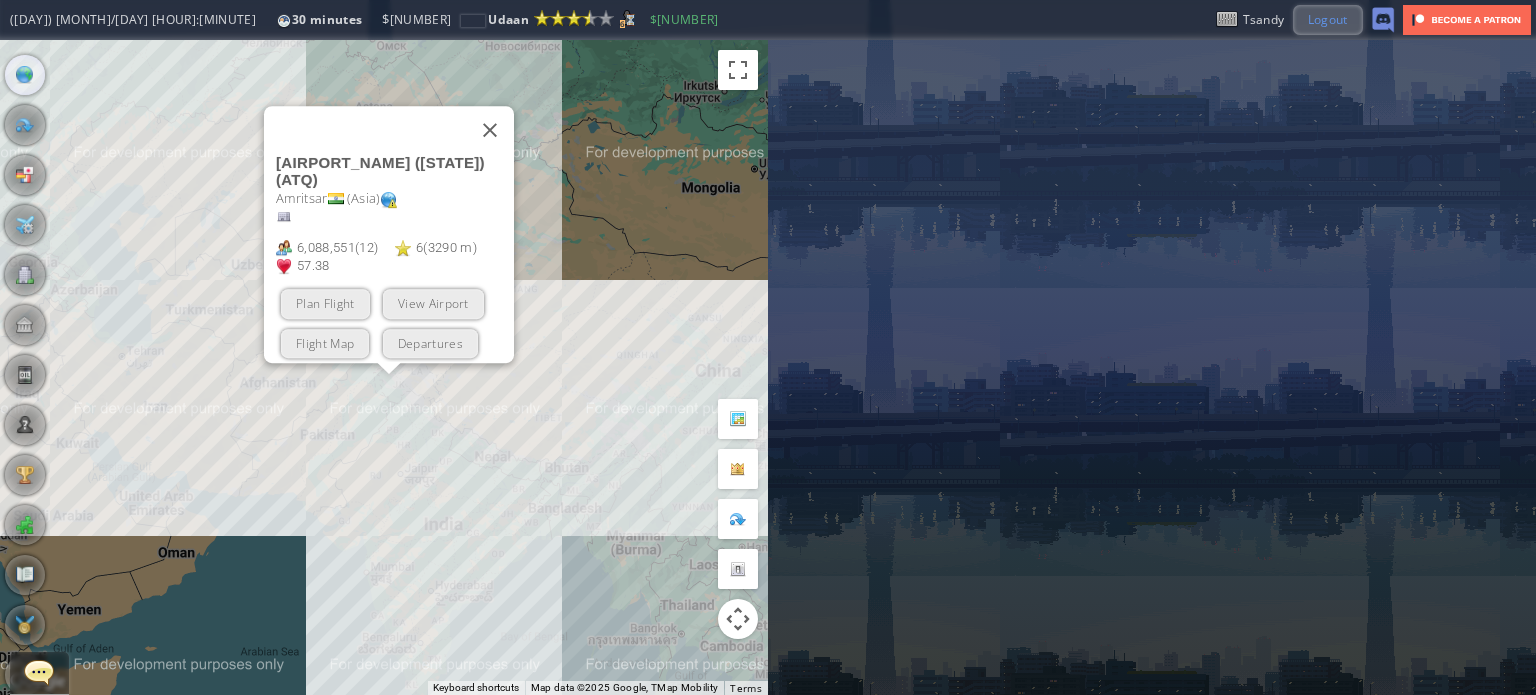 click on "Logout" at bounding box center (1328, 19) 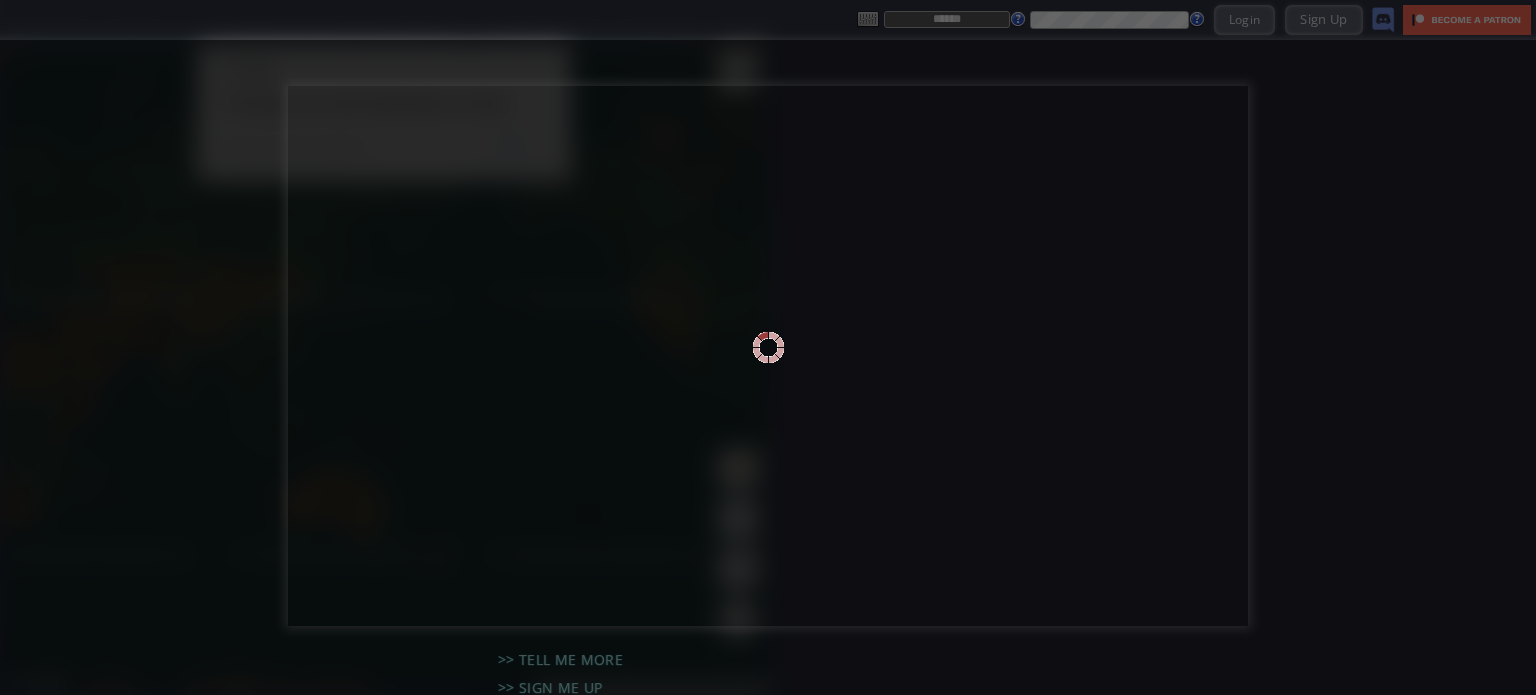 click at bounding box center [768, 347] 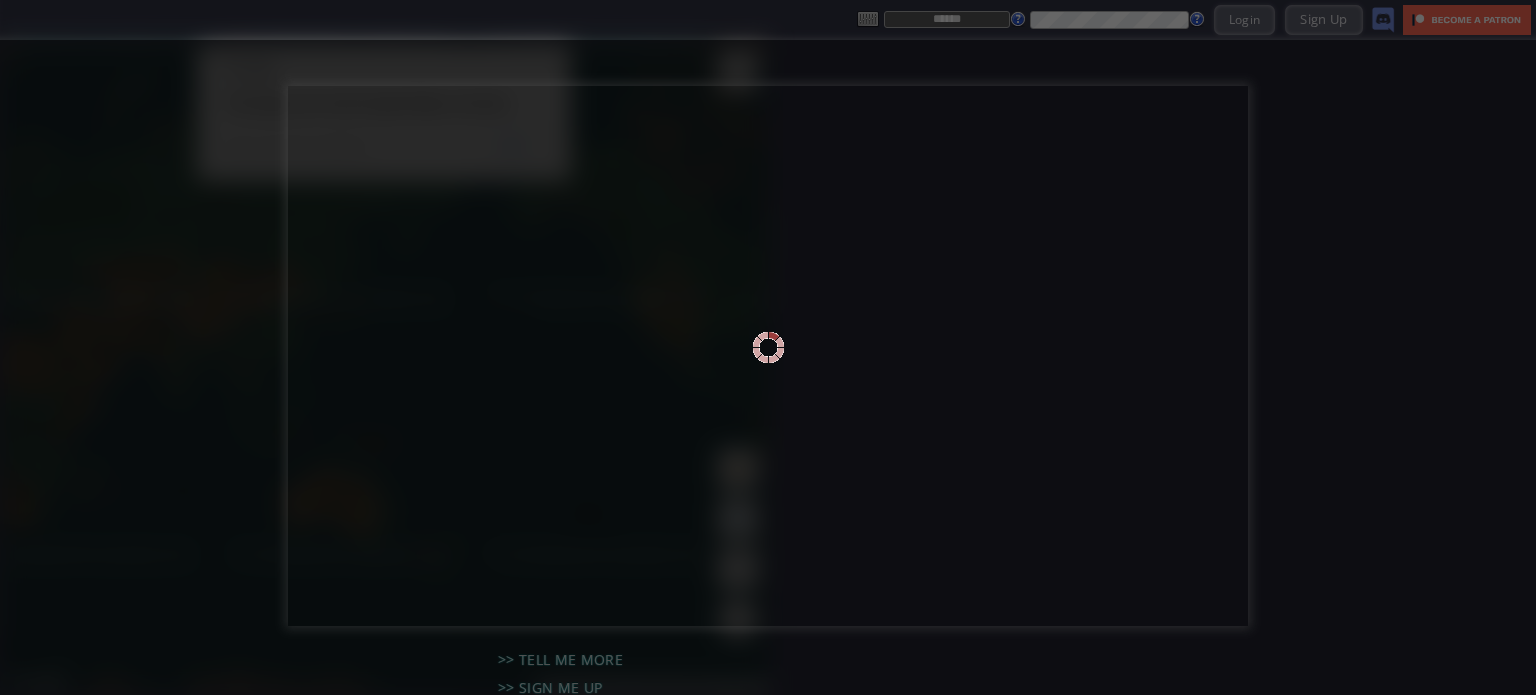 click at bounding box center [768, 347] 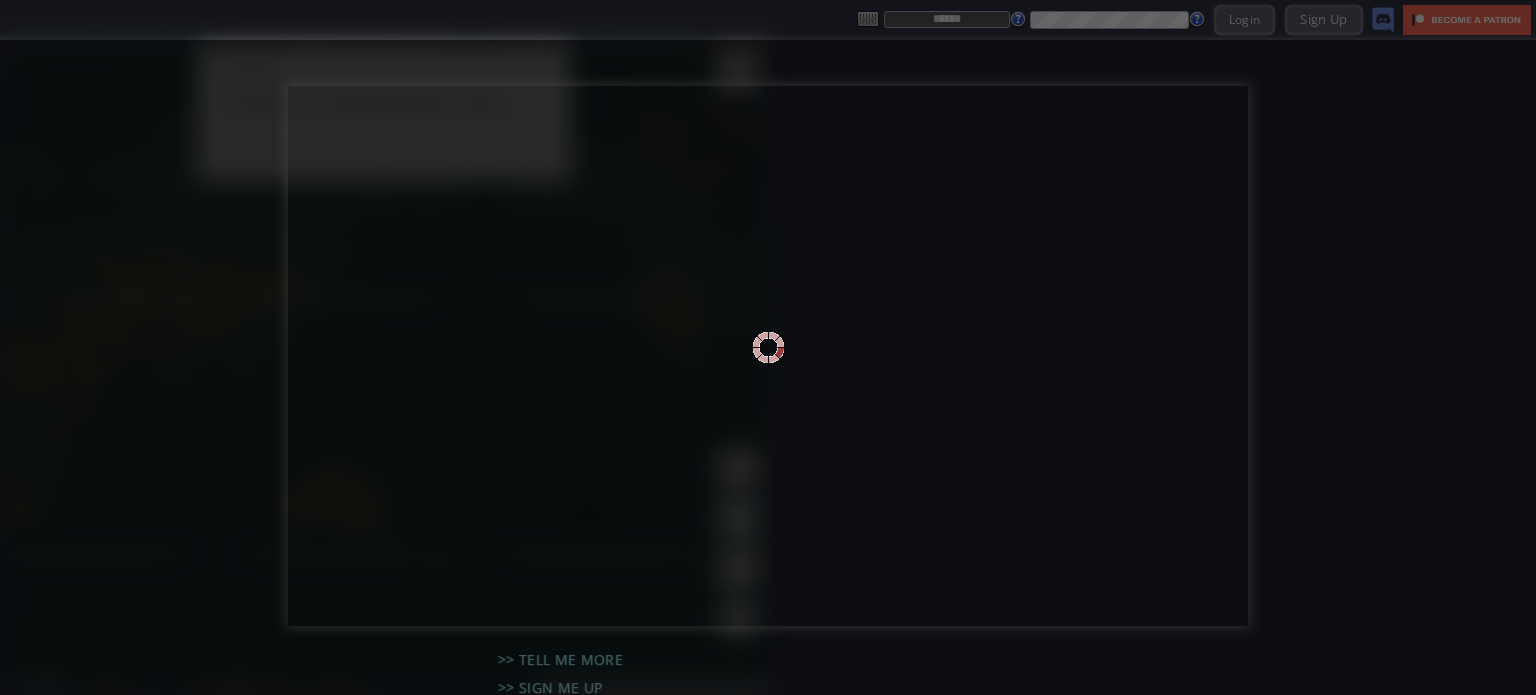 click at bounding box center (768, 347) 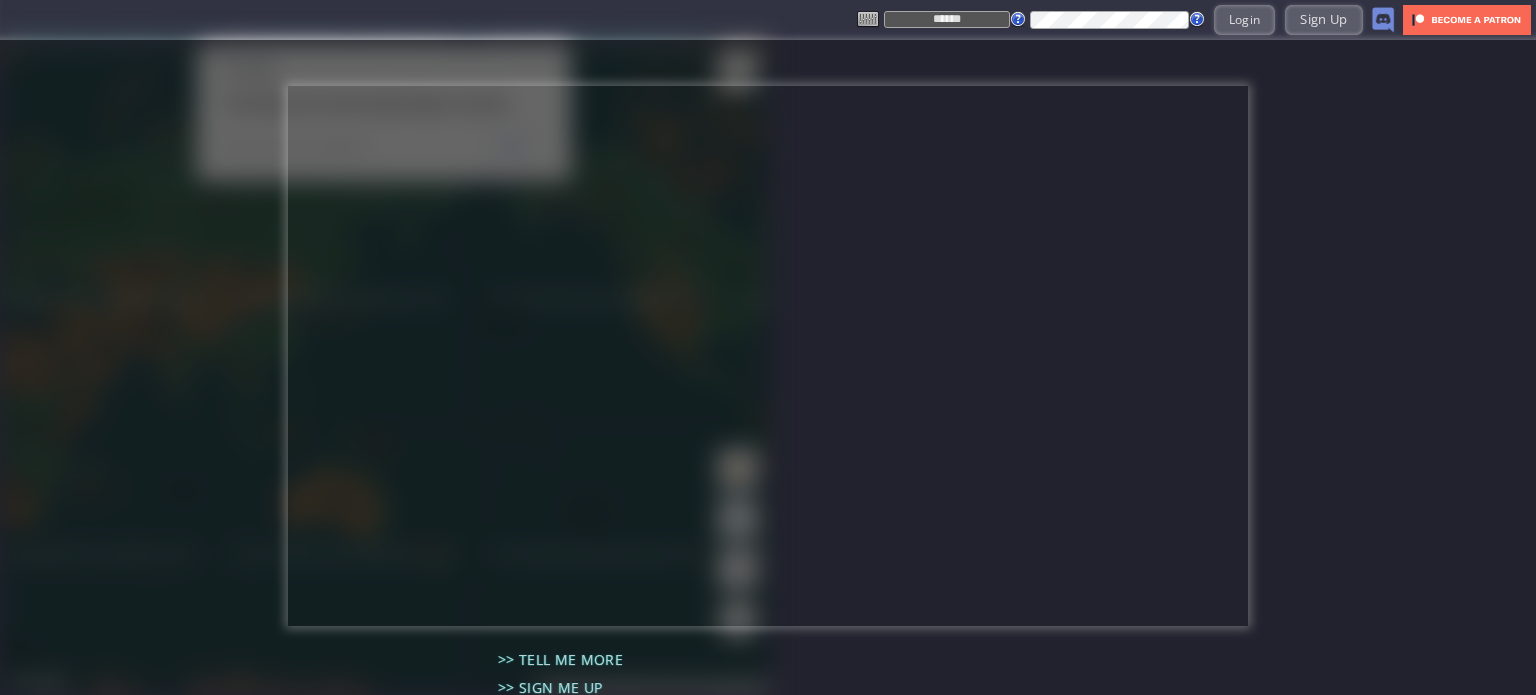 click on "******" at bounding box center (947, 19) 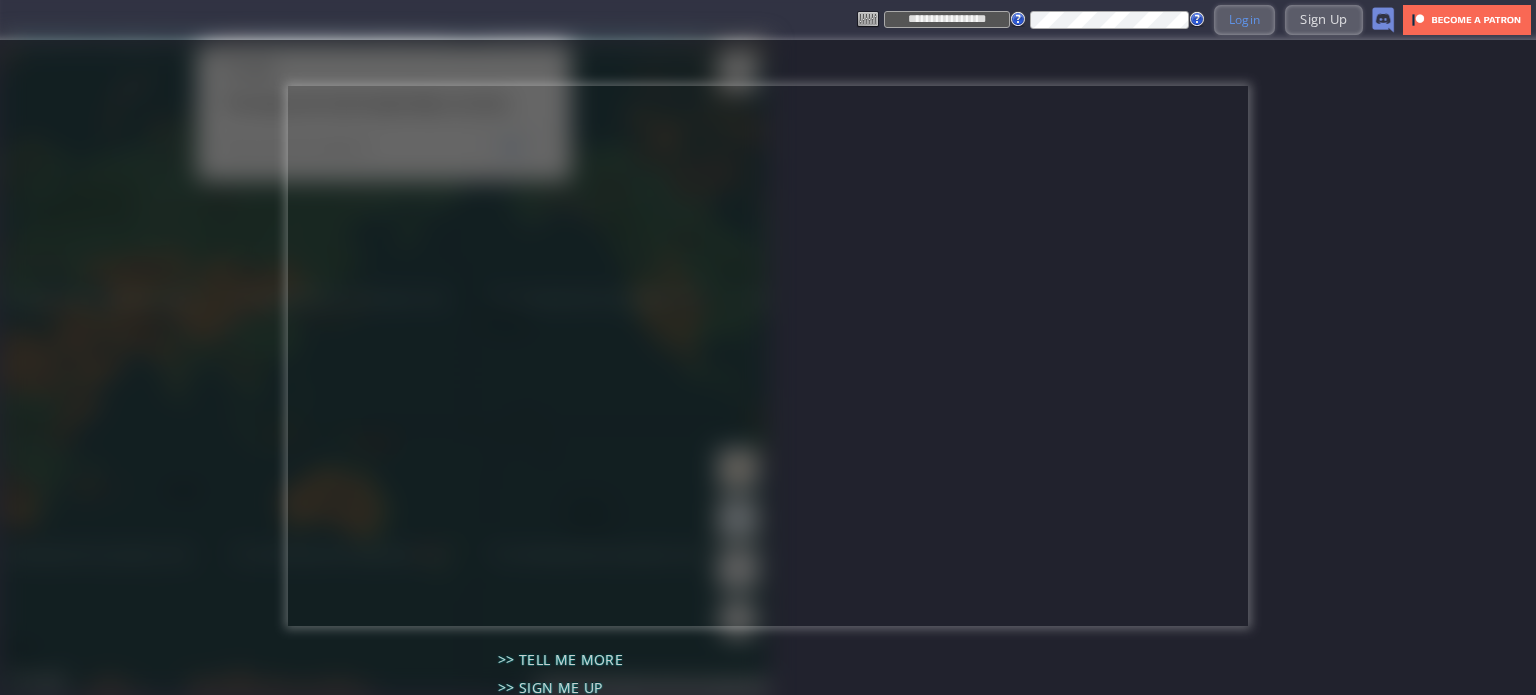 click on "Login" at bounding box center (1245, 19) 